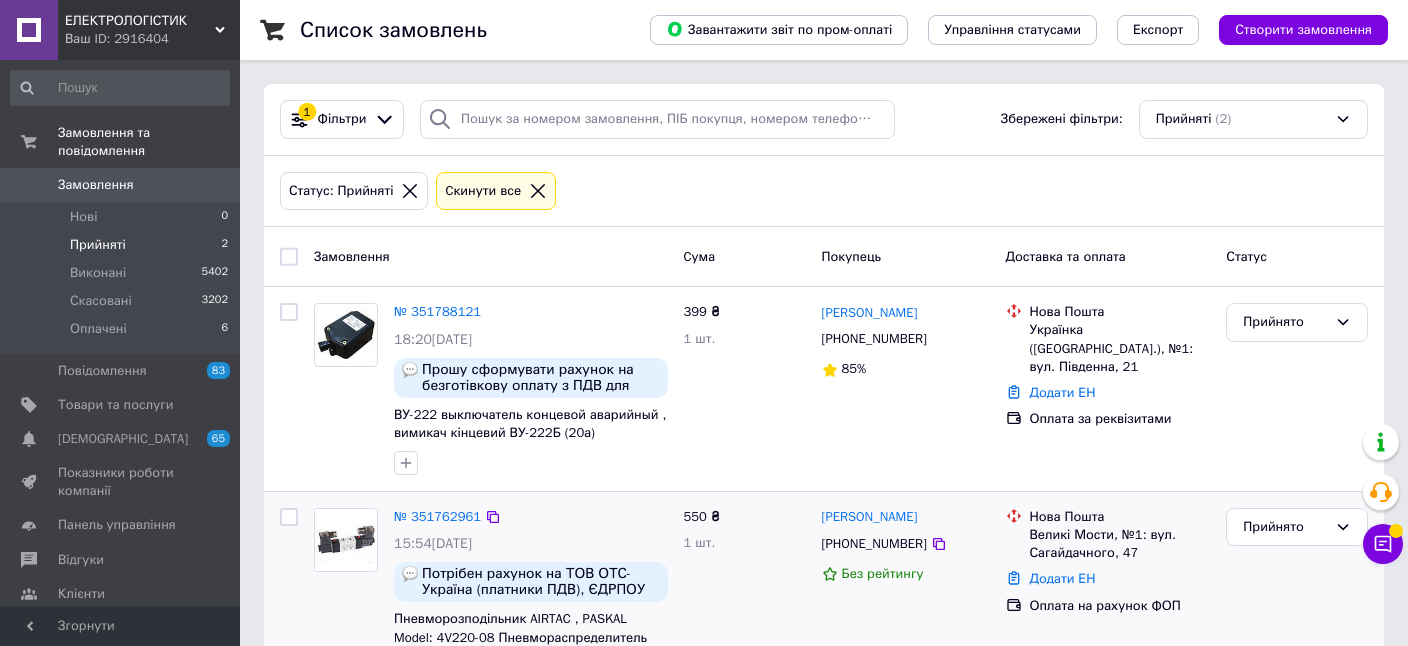 scroll, scrollTop: 71, scrollLeft: 0, axis: vertical 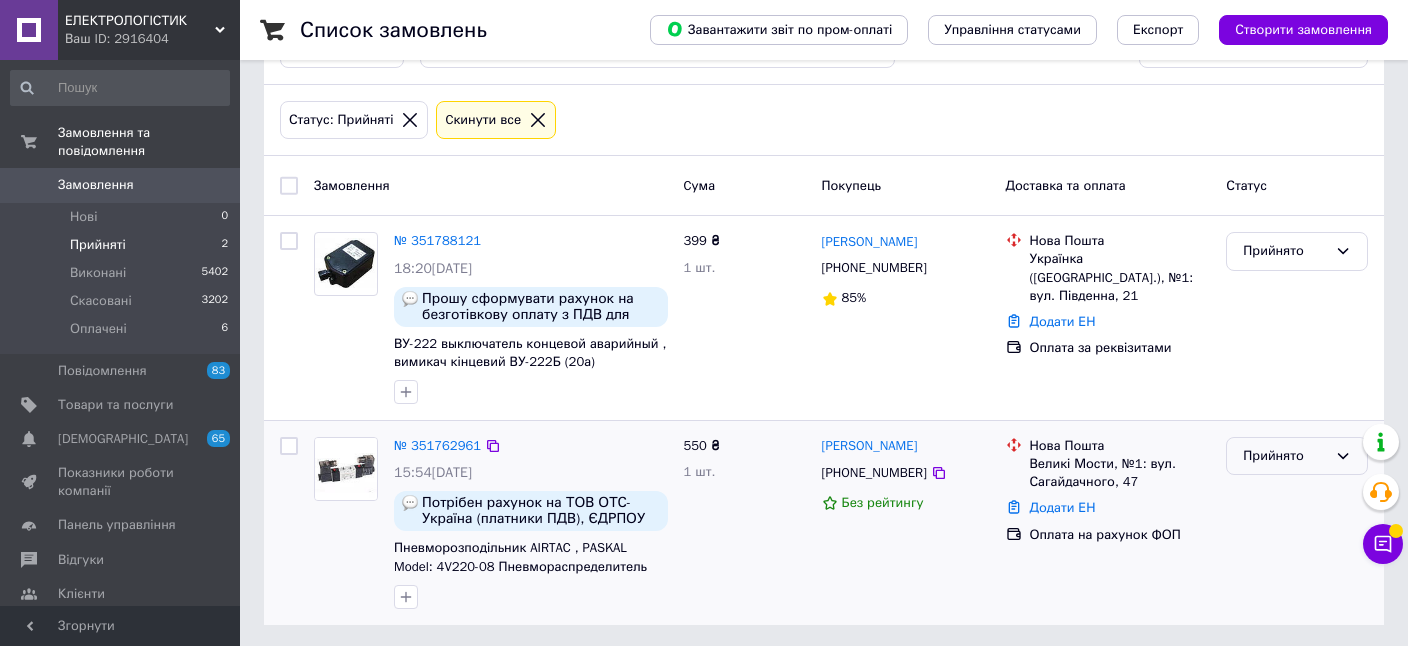 click on "Прийнято" at bounding box center (1285, 456) 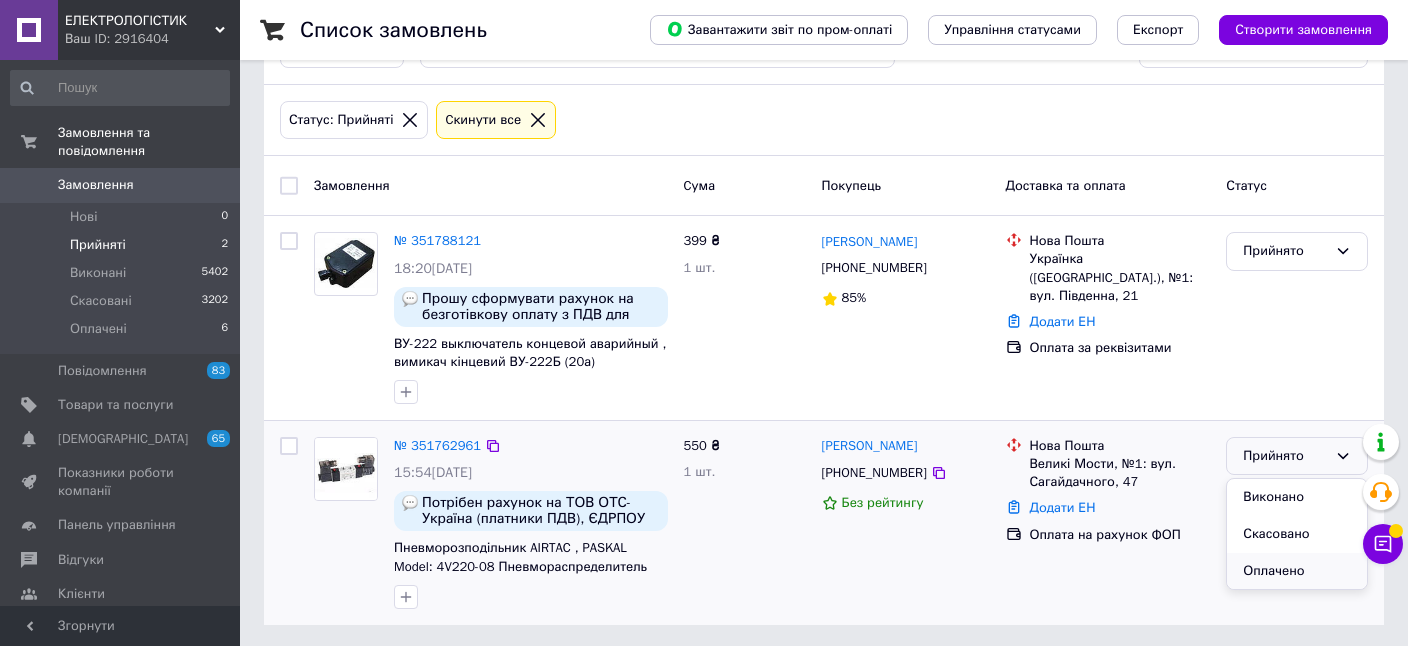 click on "Оплачено" at bounding box center (1297, 571) 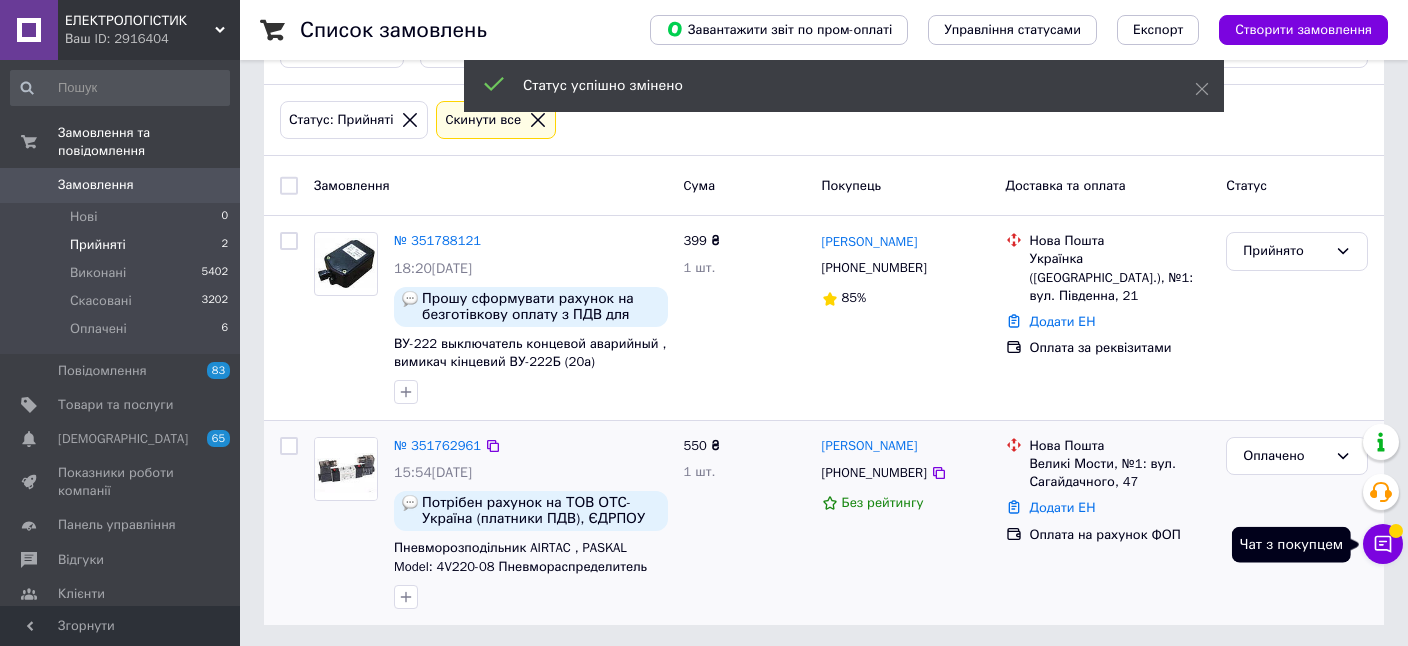 click 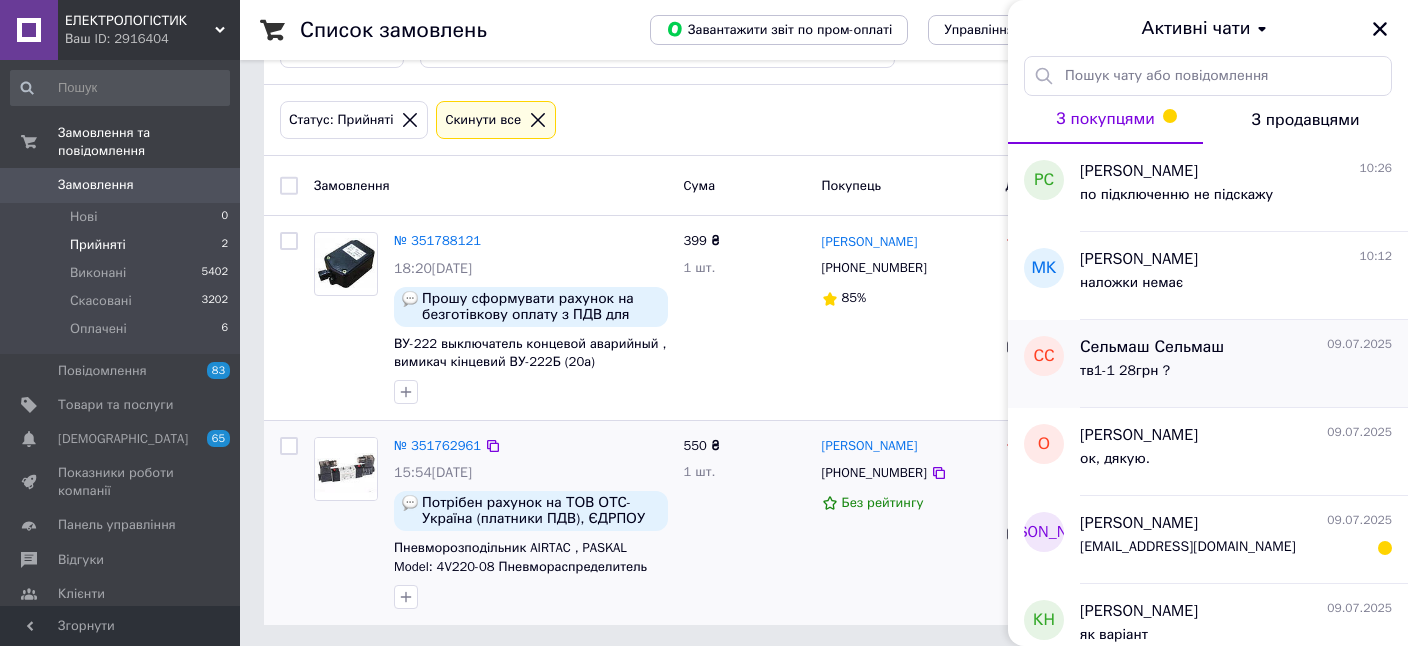 scroll, scrollTop: 76, scrollLeft: 0, axis: vertical 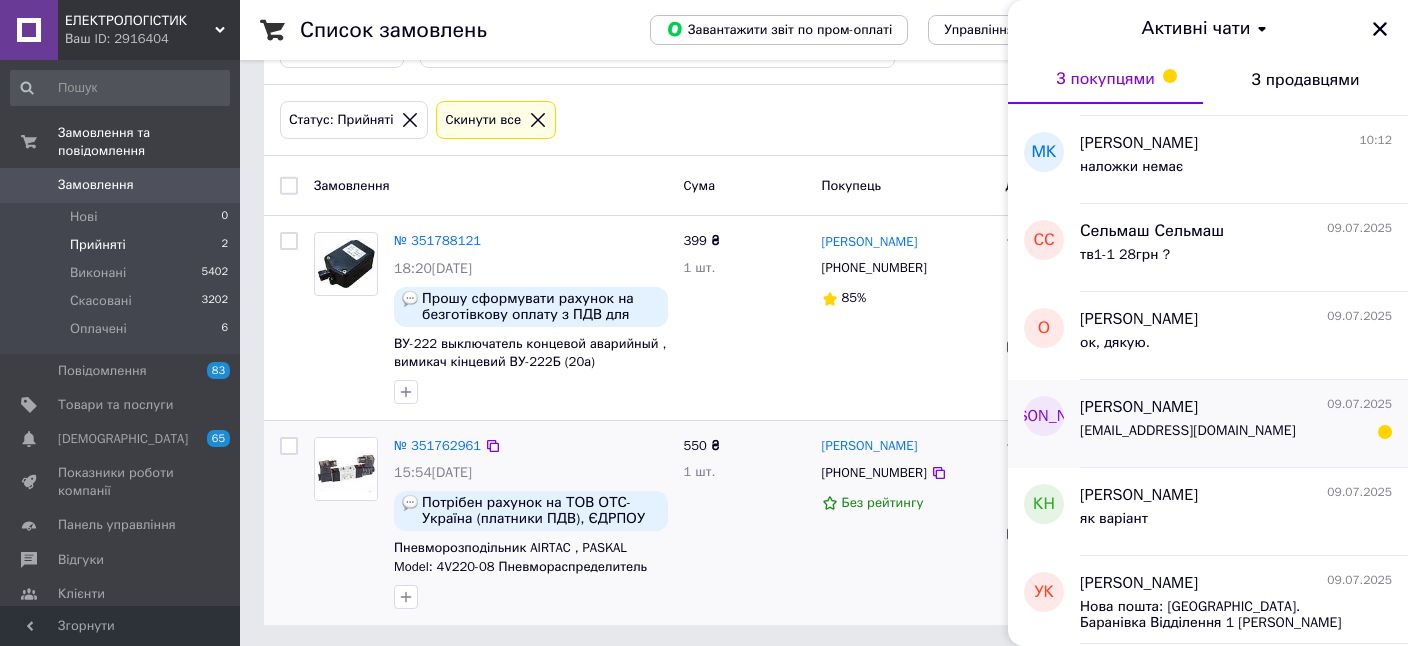 click on "[PERSON_NAME] [DATE]" at bounding box center [1236, 407] 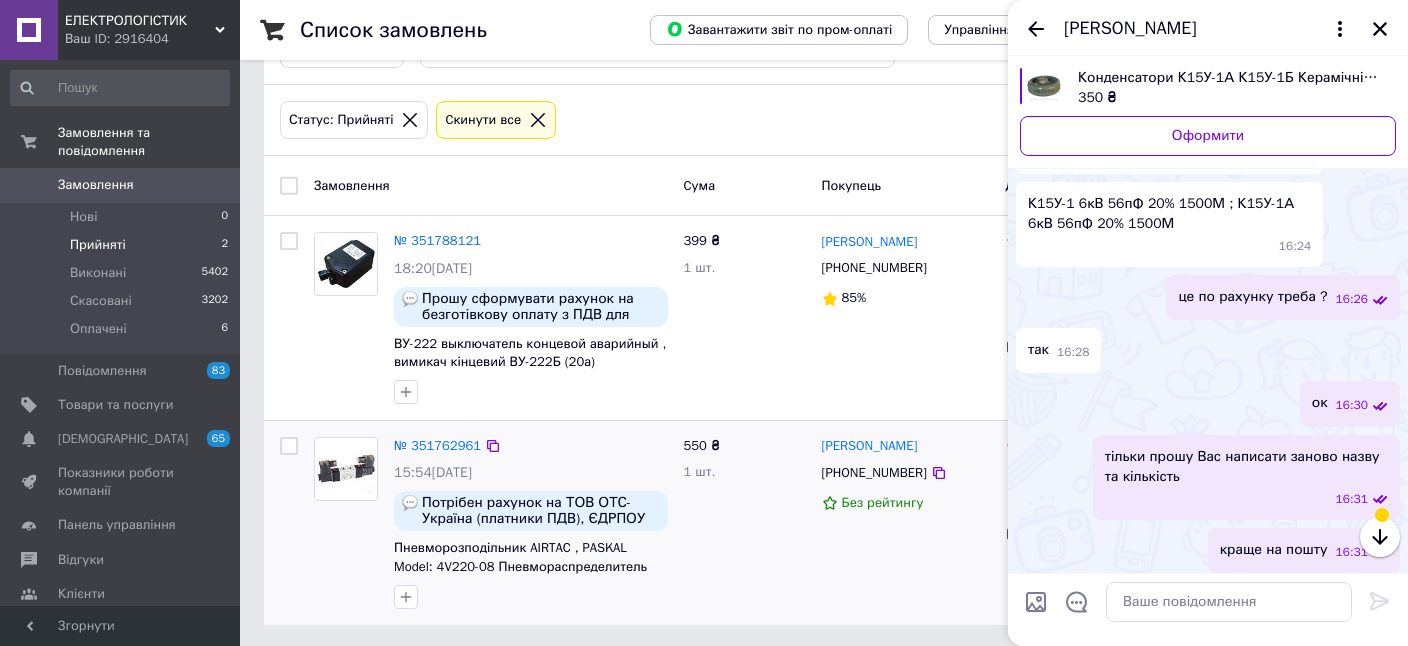 scroll, scrollTop: 582, scrollLeft: 0, axis: vertical 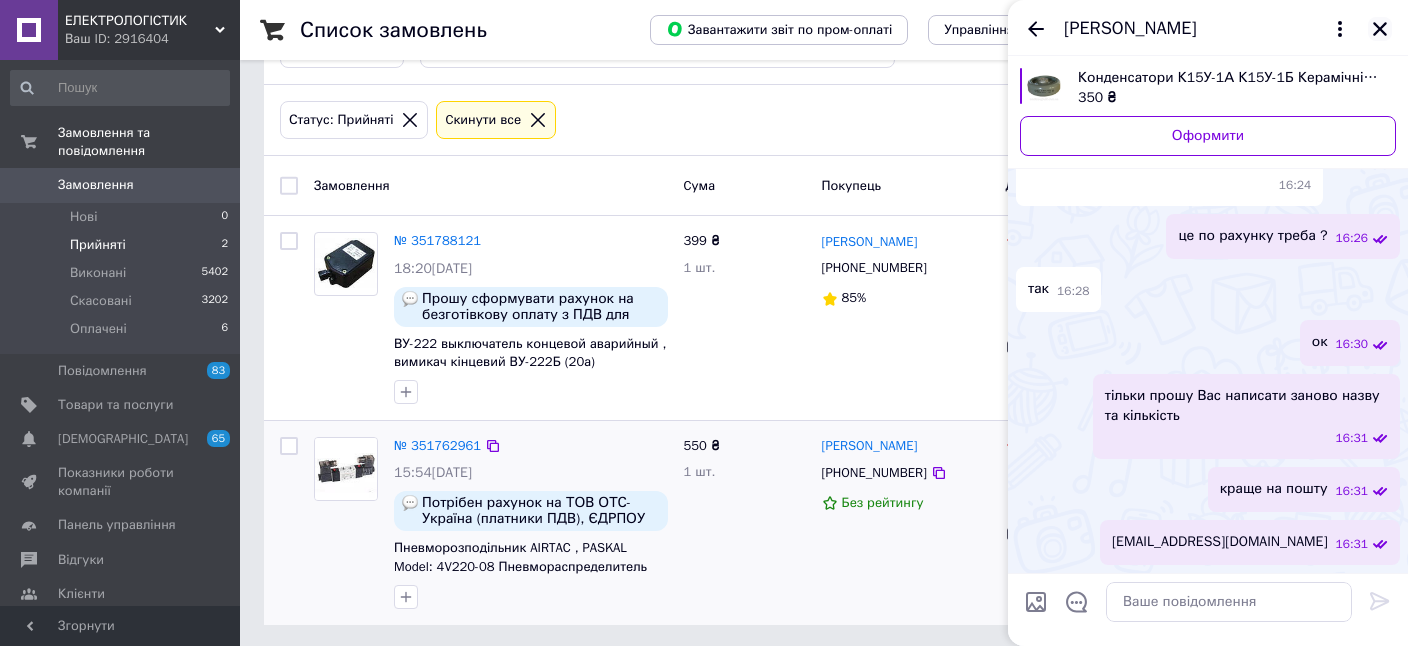 click 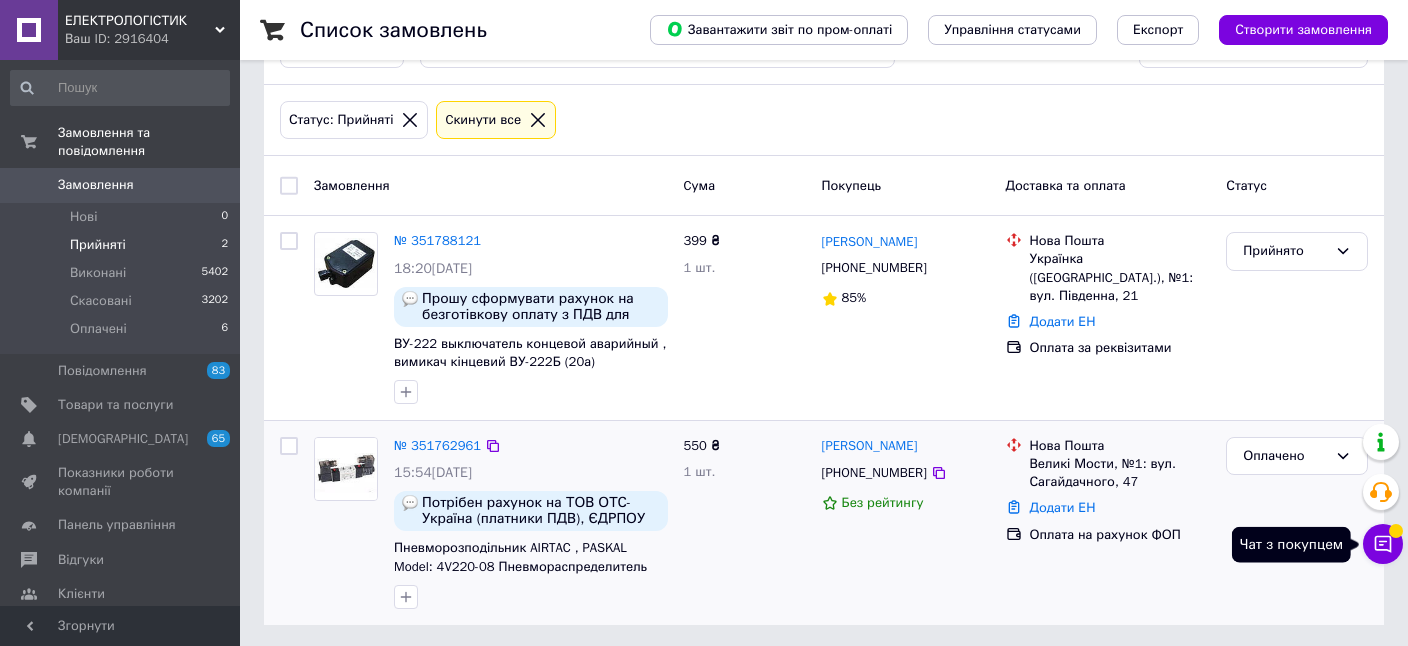 click 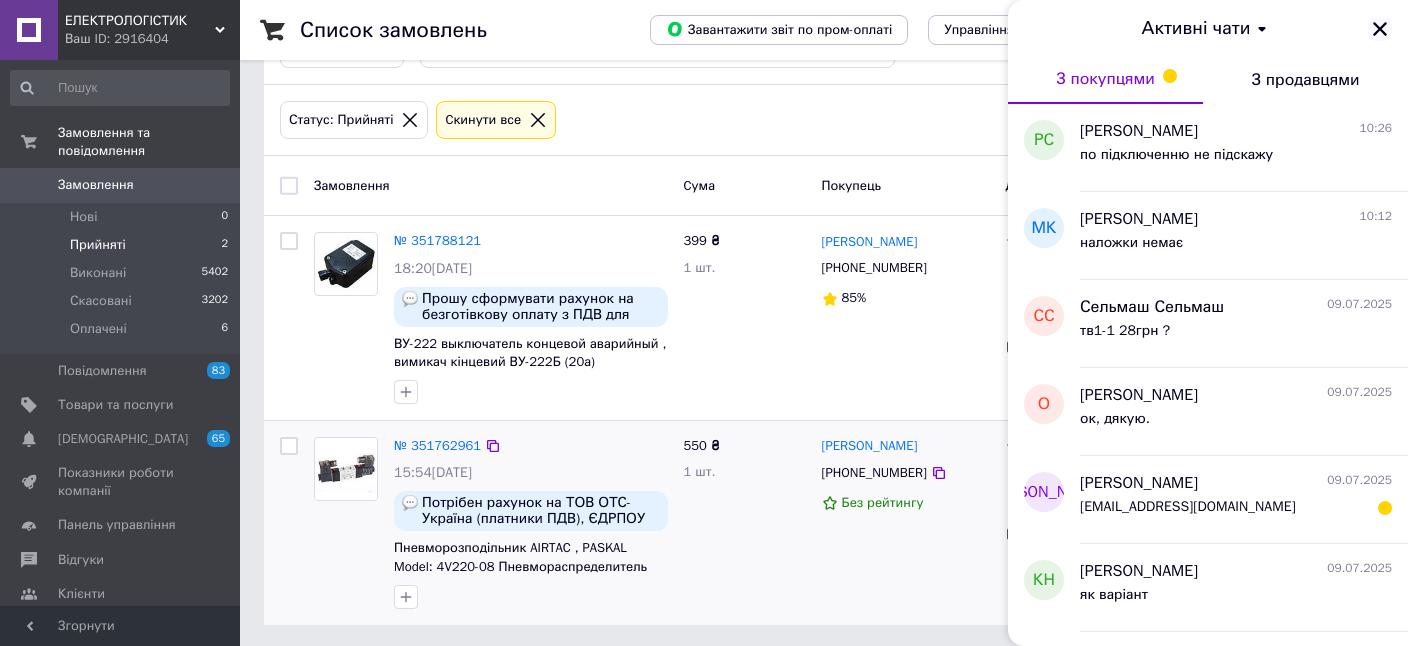 click 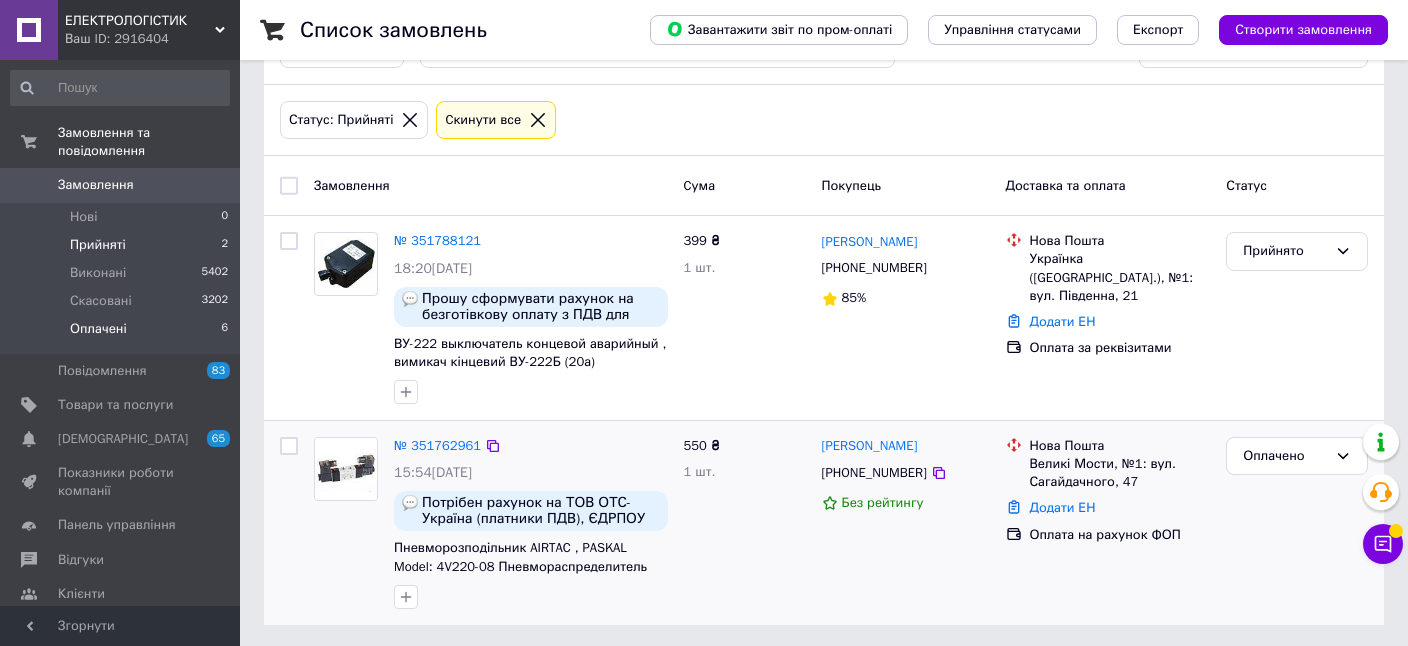 click on "Оплачені 6" at bounding box center [120, 334] 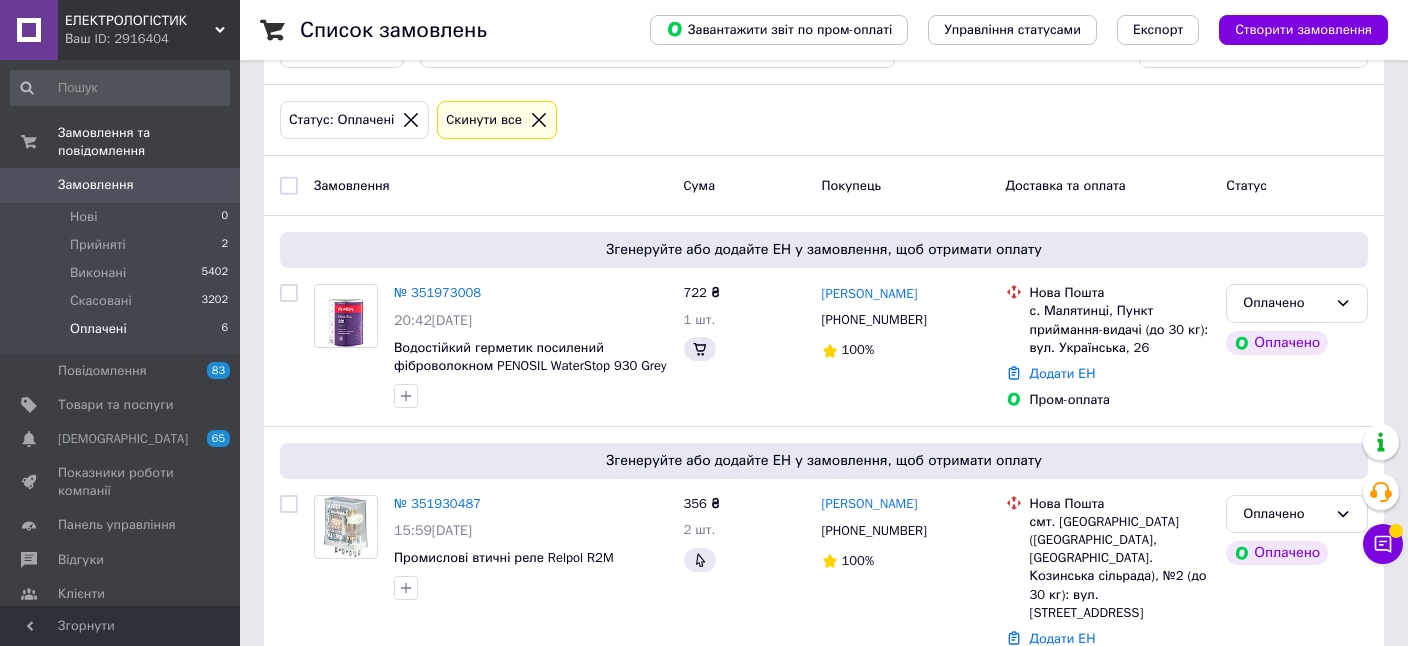 scroll, scrollTop: 0, scrollLeft: 0, axis: both 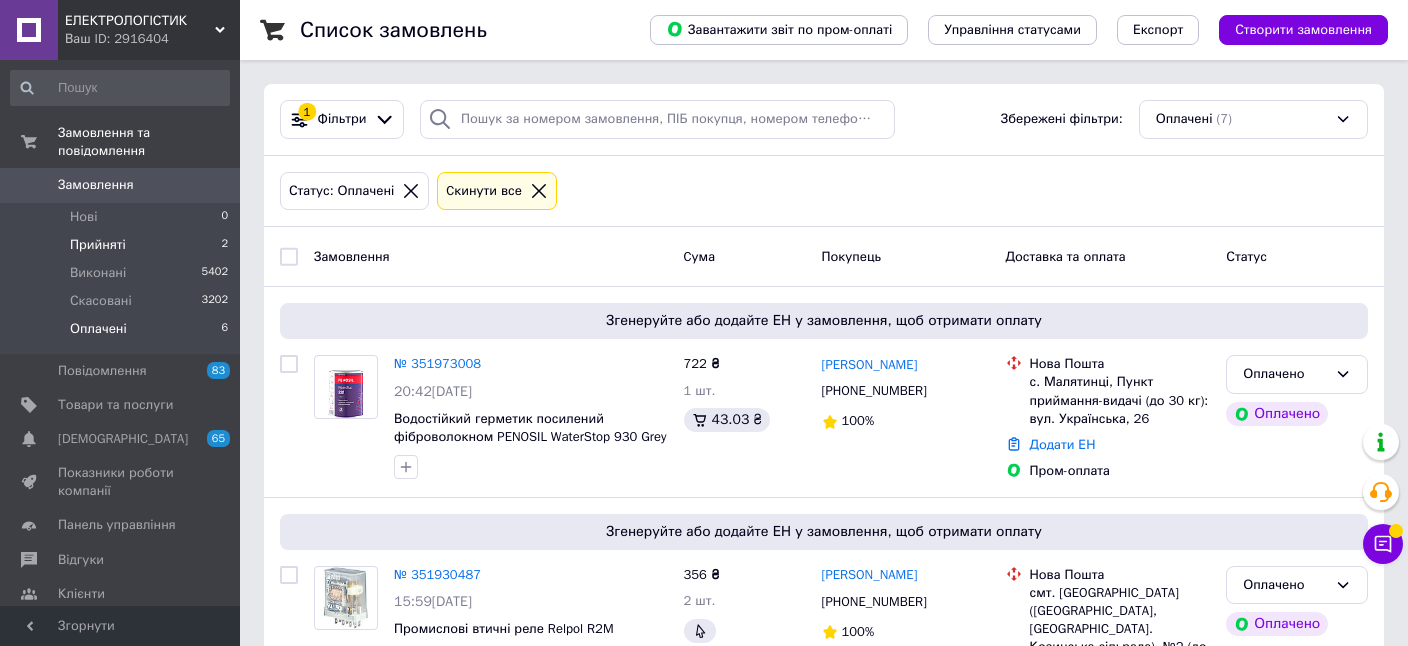 click on "Прийняті 2" at bounding box center [120, 245] 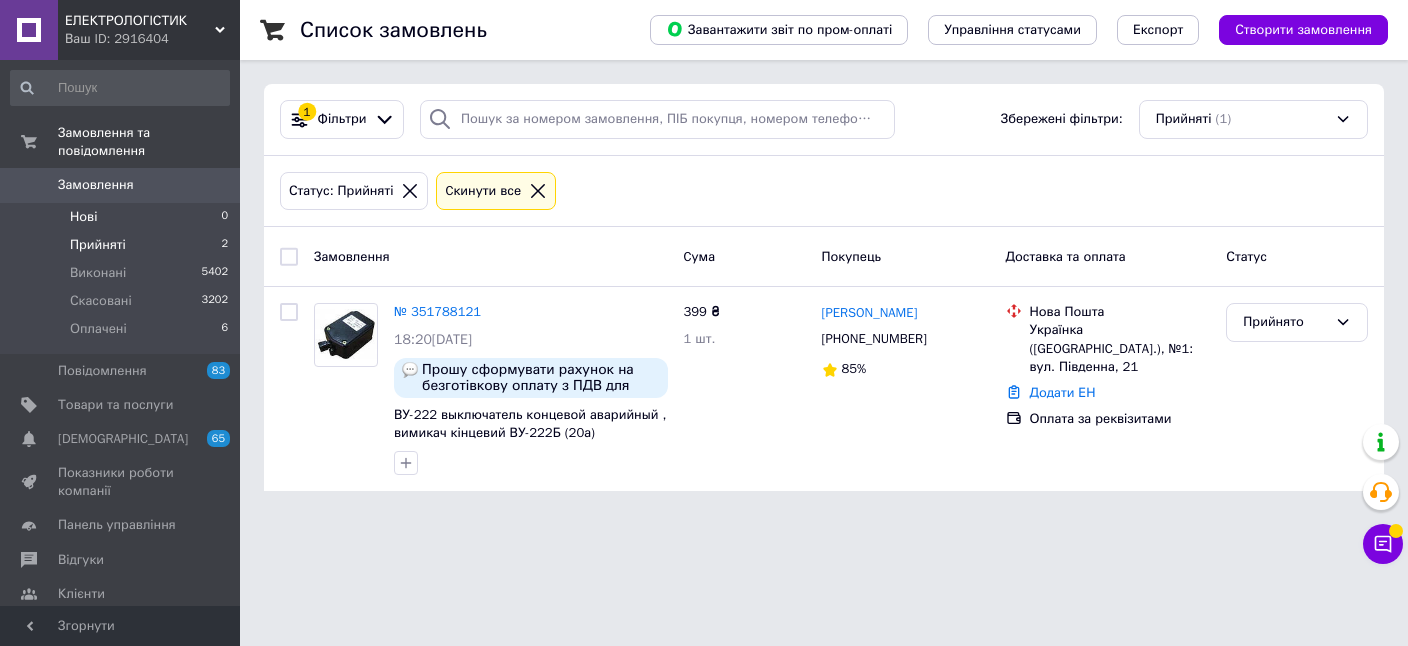 click on "Нові 0" at bounding box center [120, 217] 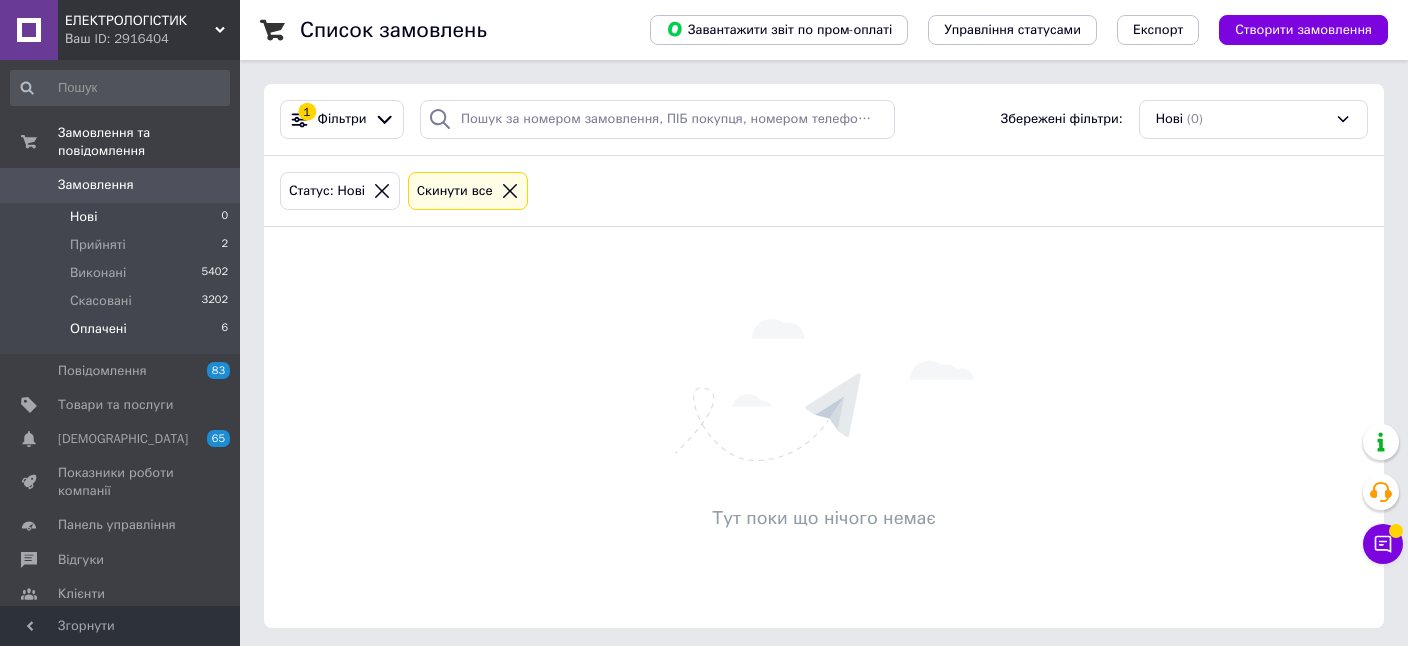 click on "Оплачені 6" at bounding box center (120, 334) 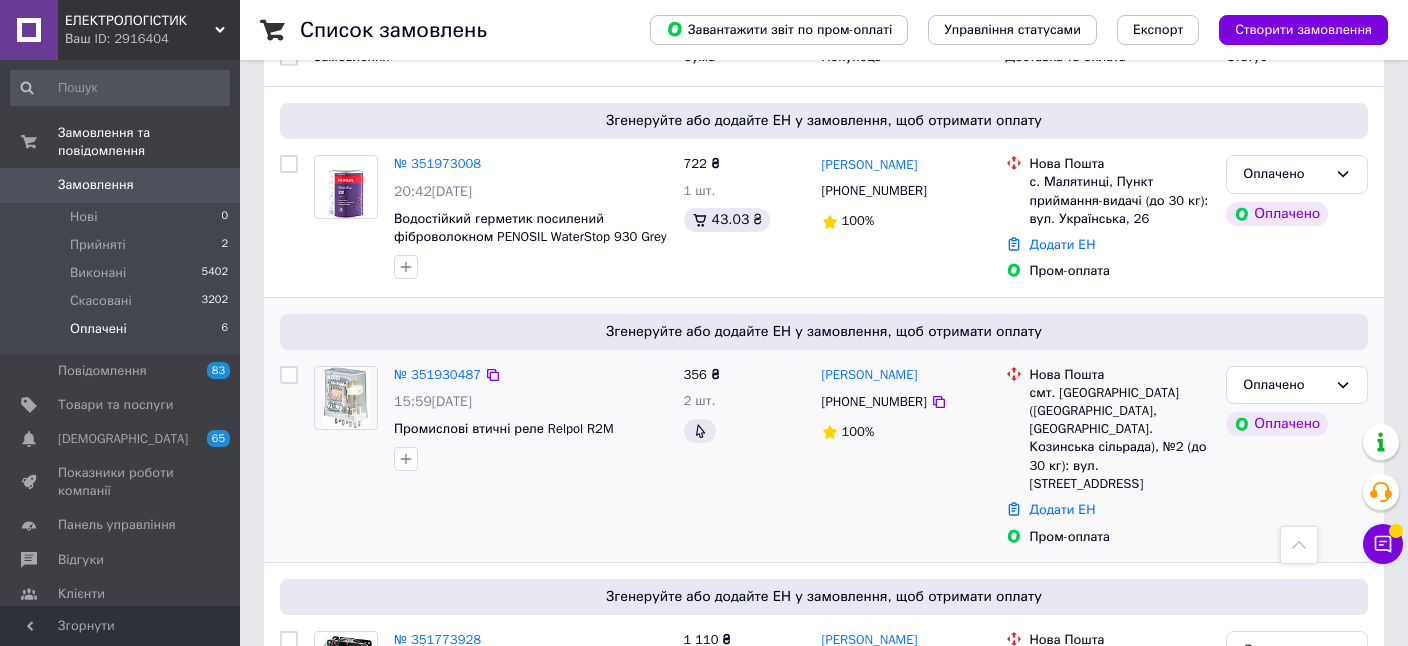 scroll, scrollTop: 60, scrollLeft: 0, axis: vertical 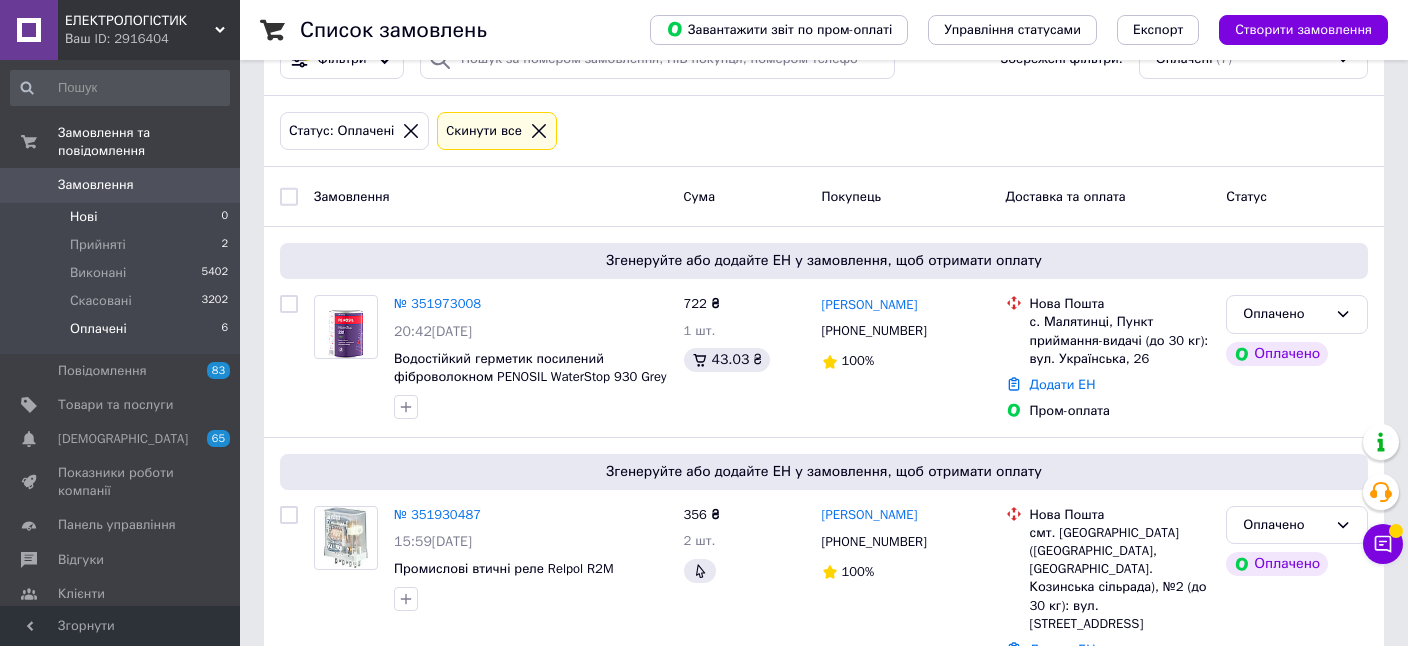 click on "Нові 0" at bounding box center (120, 217) 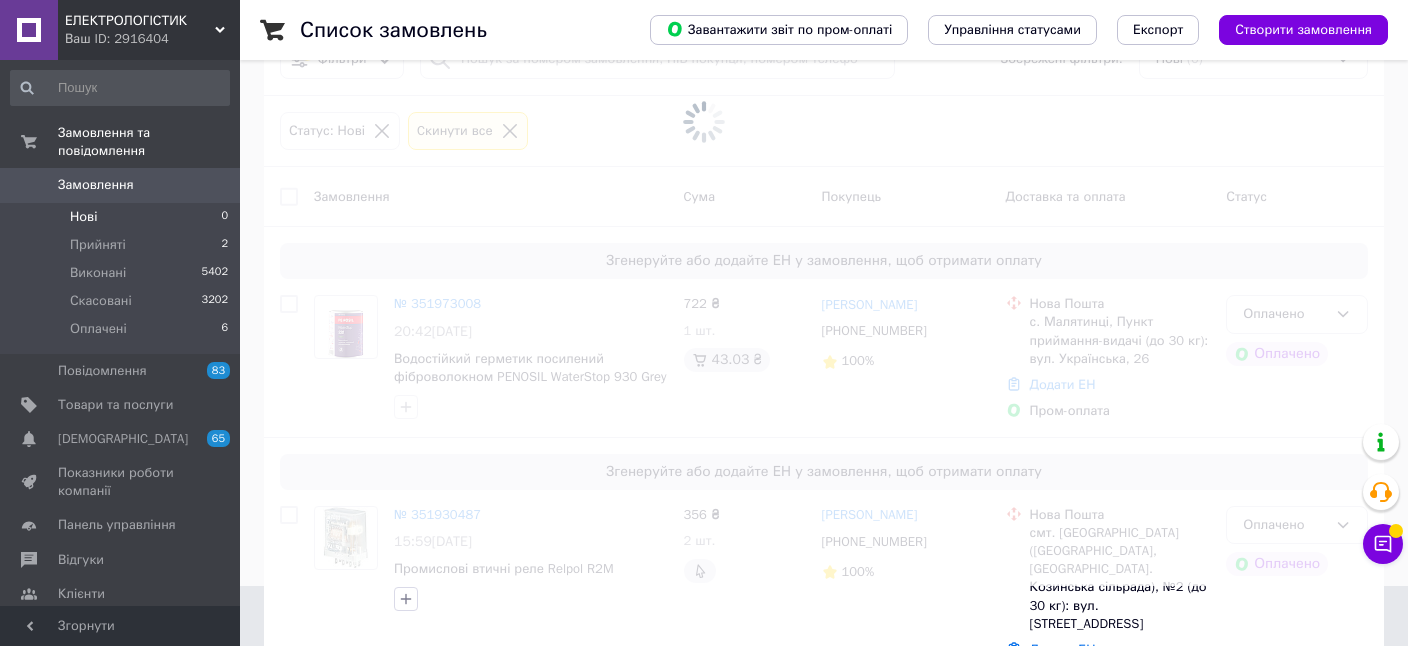 scroll, scrollTop: 0, scrollLeft: 0, axis: both 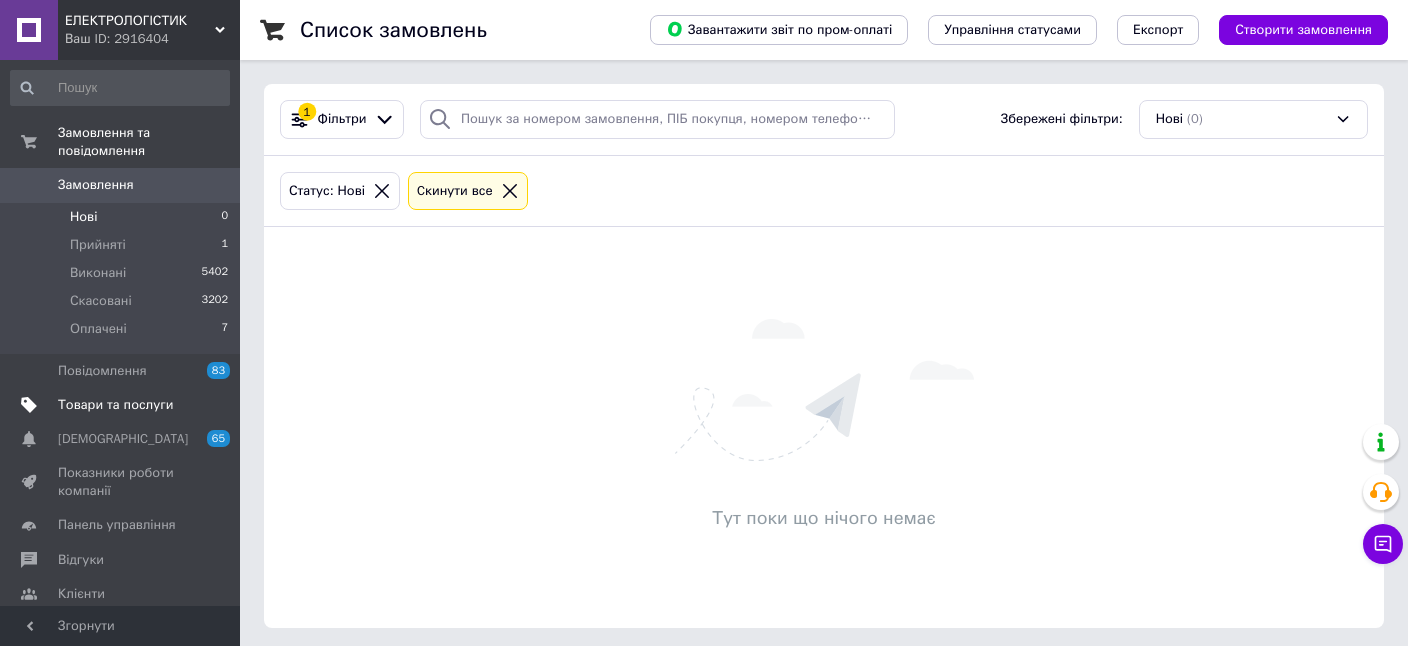 click on "Товари та послуги" at bounding box center [115, 405] 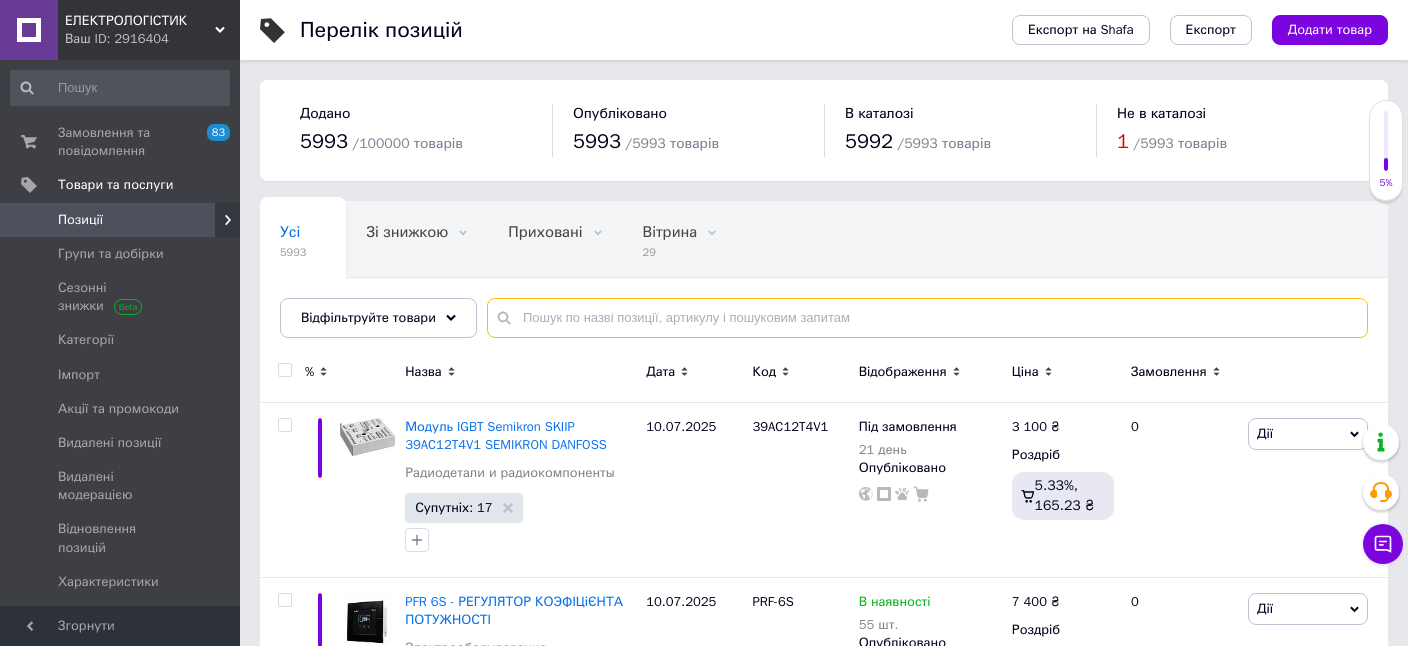 click at bounding box center (927, 318) 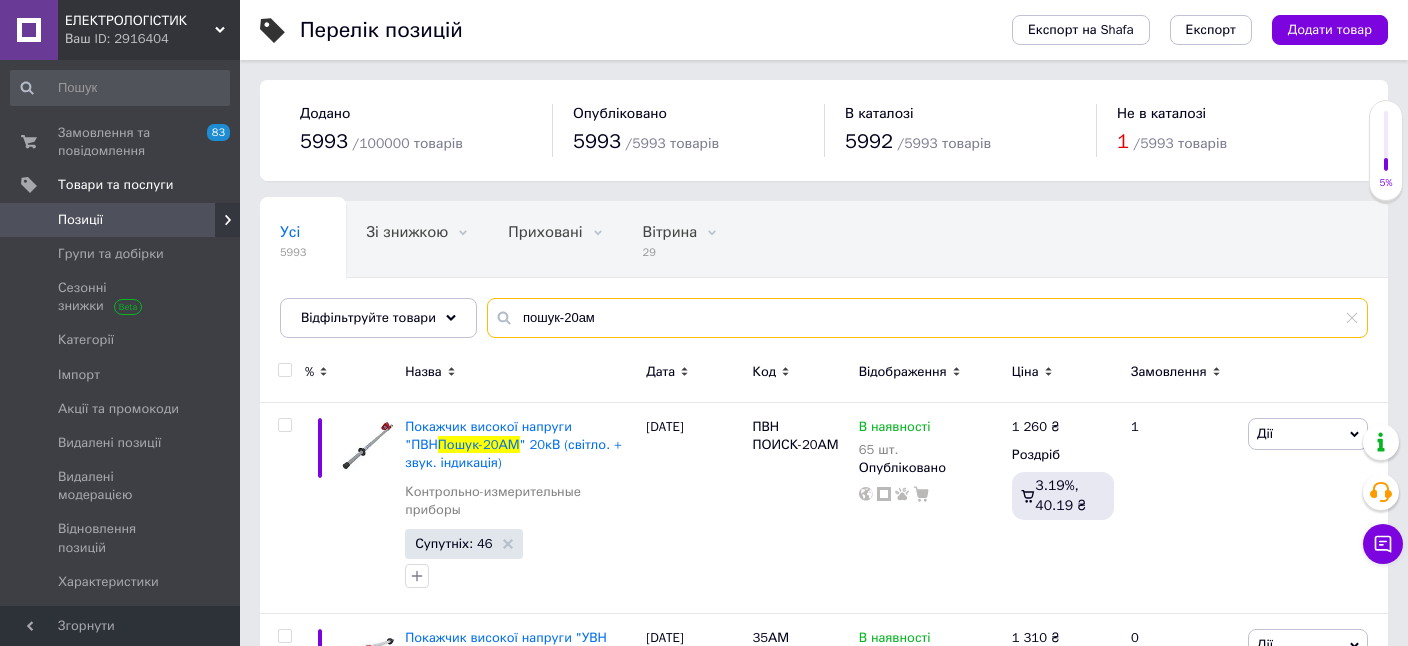 type on "пошук-20ам" 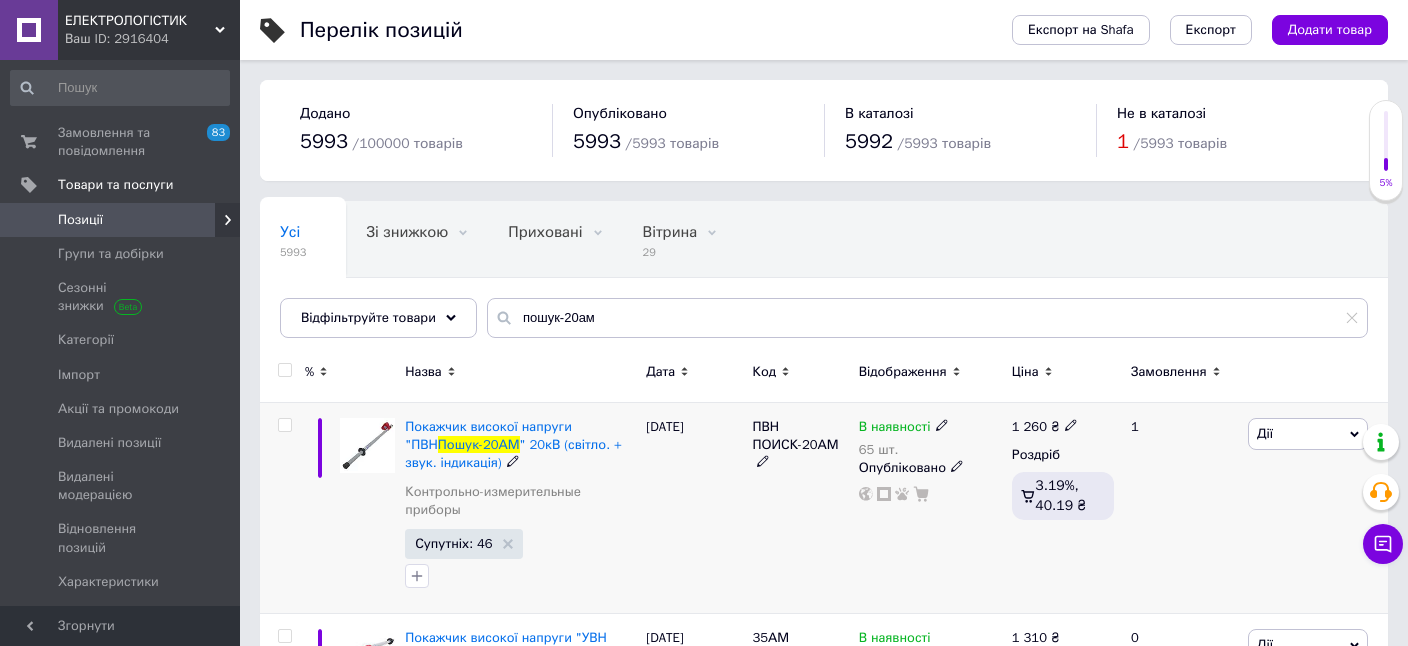 click 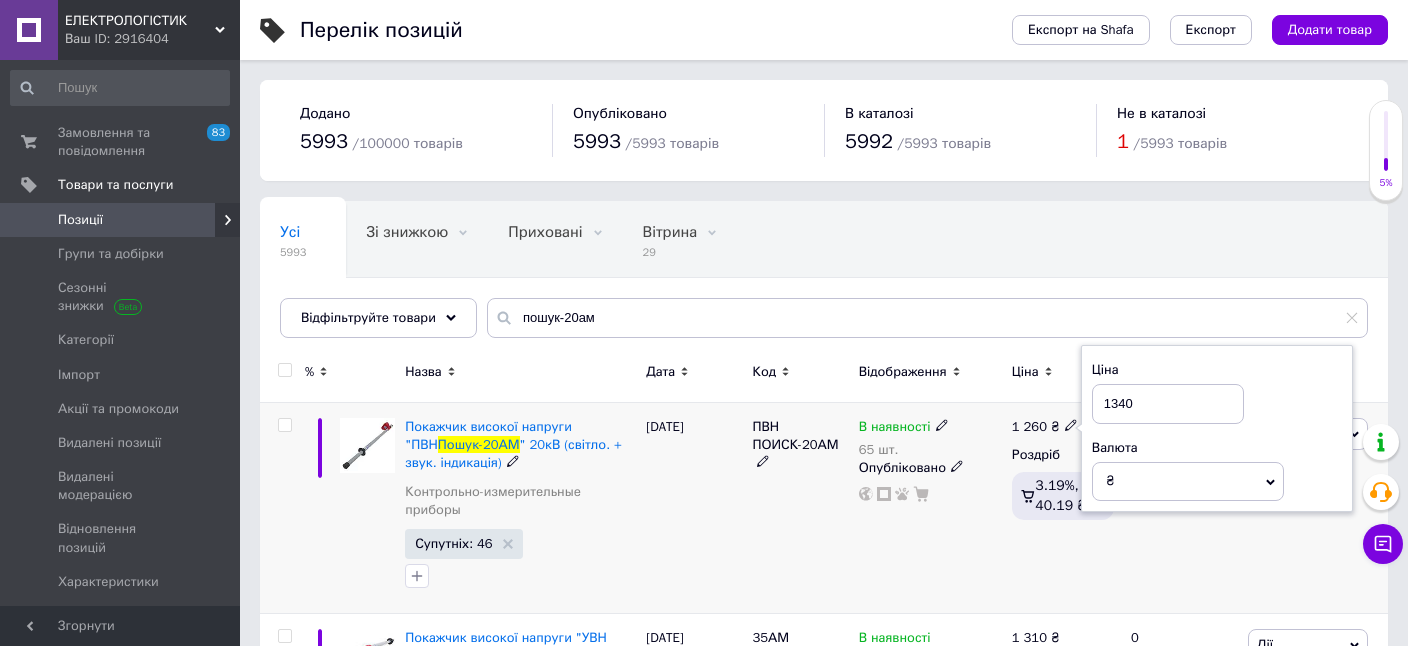 type on "1340" 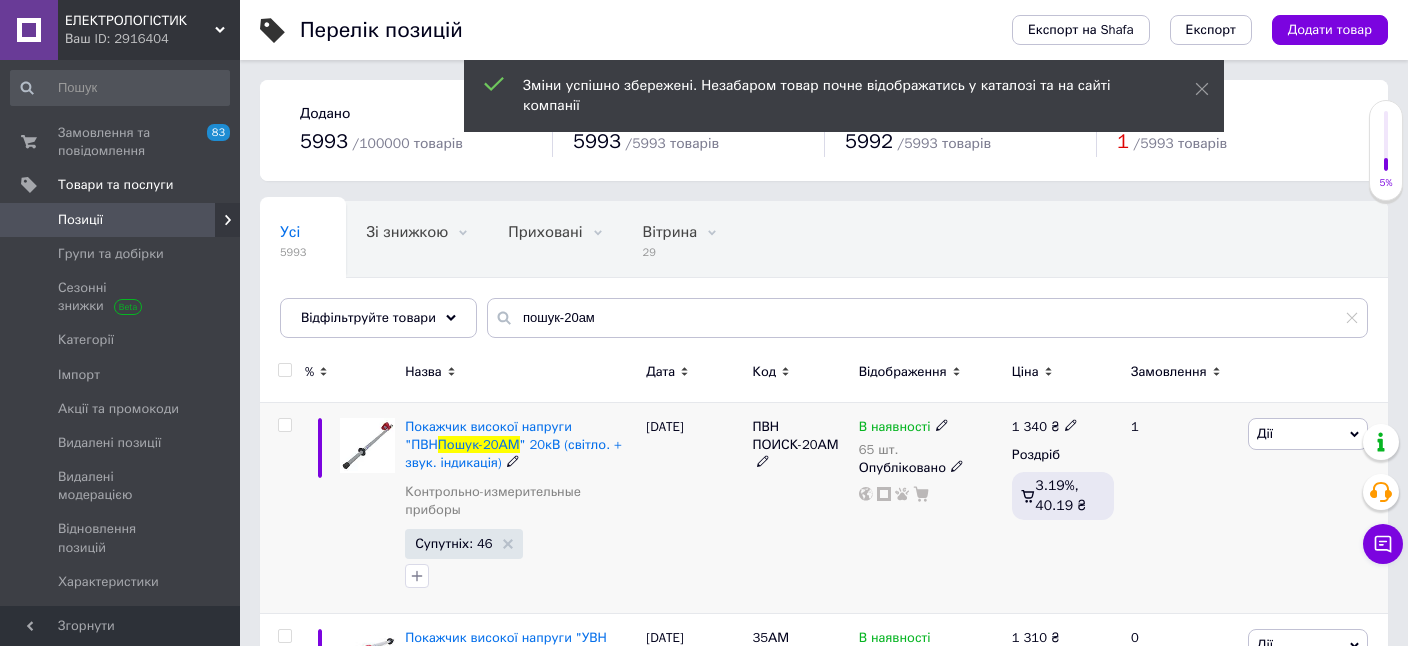 scroll, scrollTop: 140, scrollLeft: 0, axis: vertical 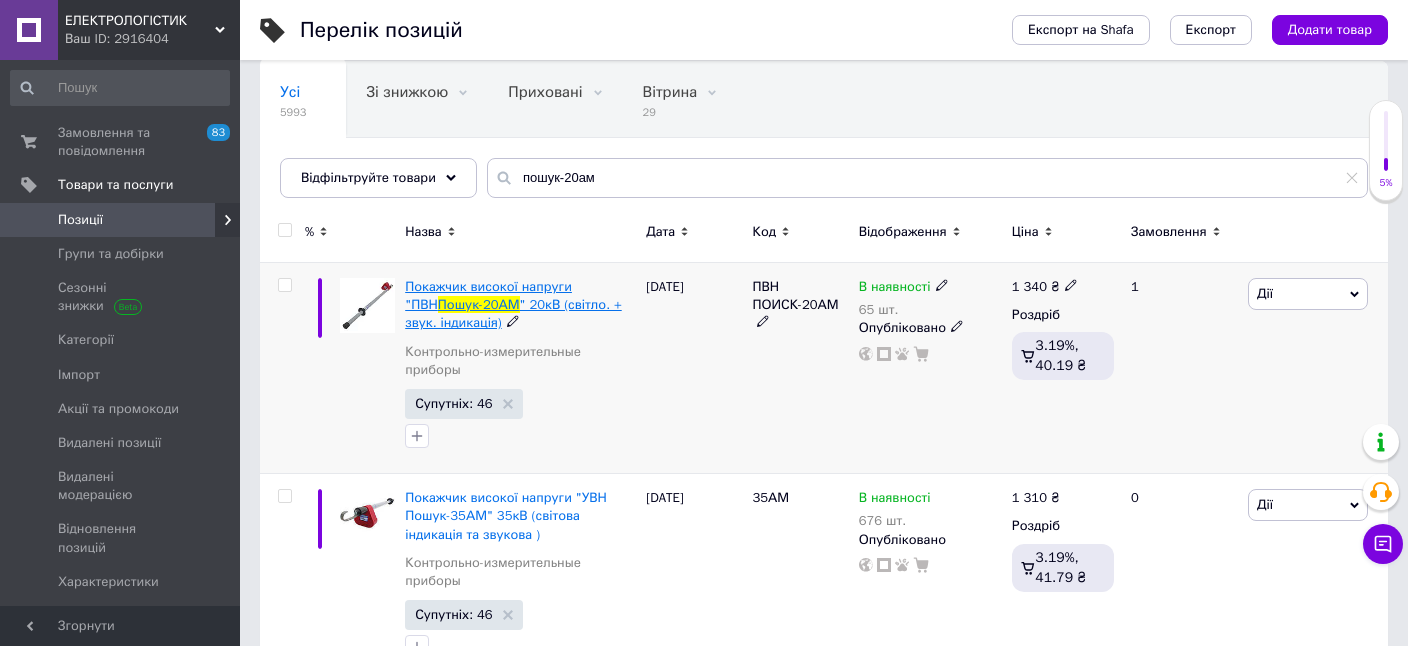 click on "Покажчик високої напруги "ПВН" at bounding box center [488, 295] 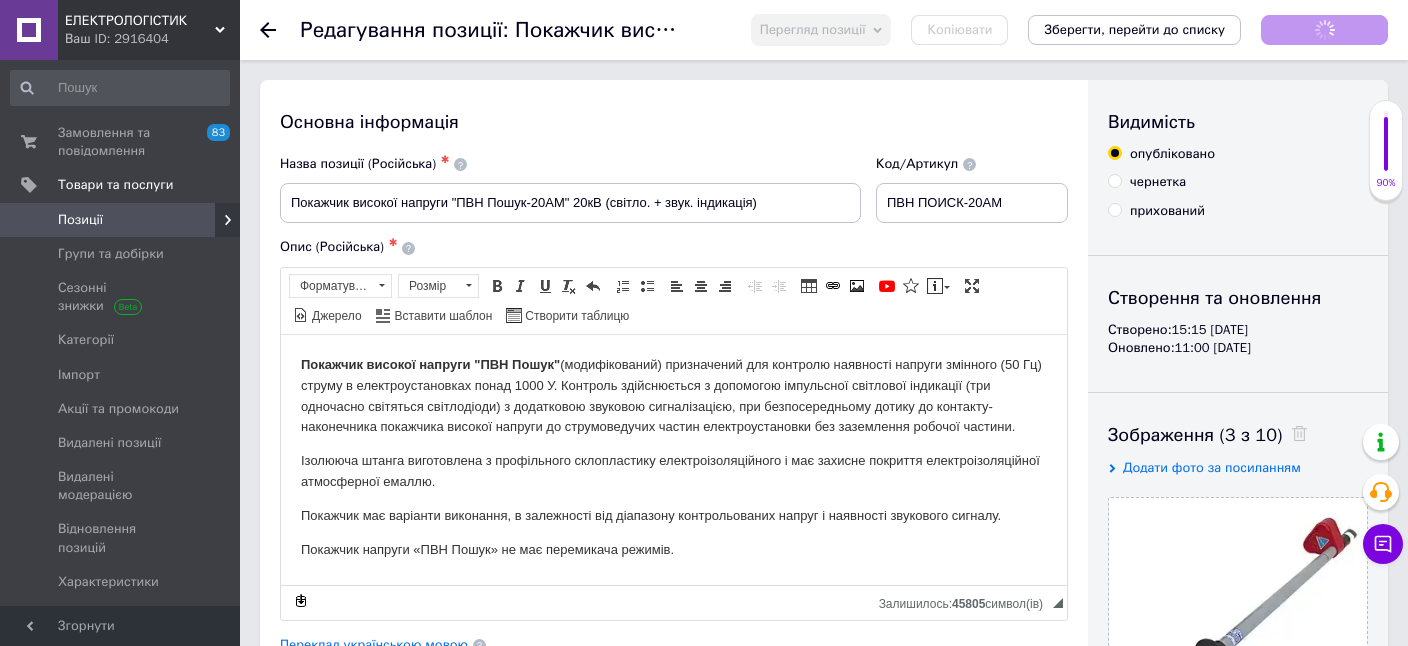 scroll, scrollTop: 0, scrollLeft: 0, axis: both 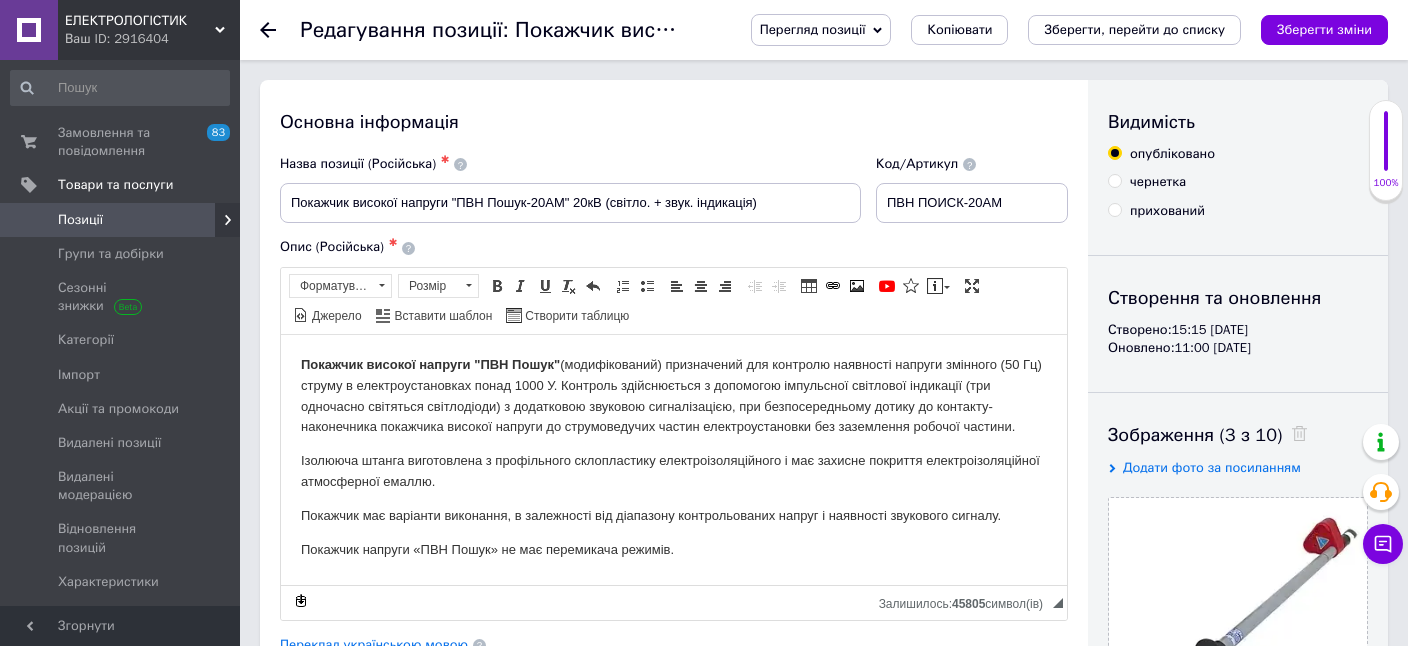 click on "Переклад українською мовою" at bounding box center [374, 645] 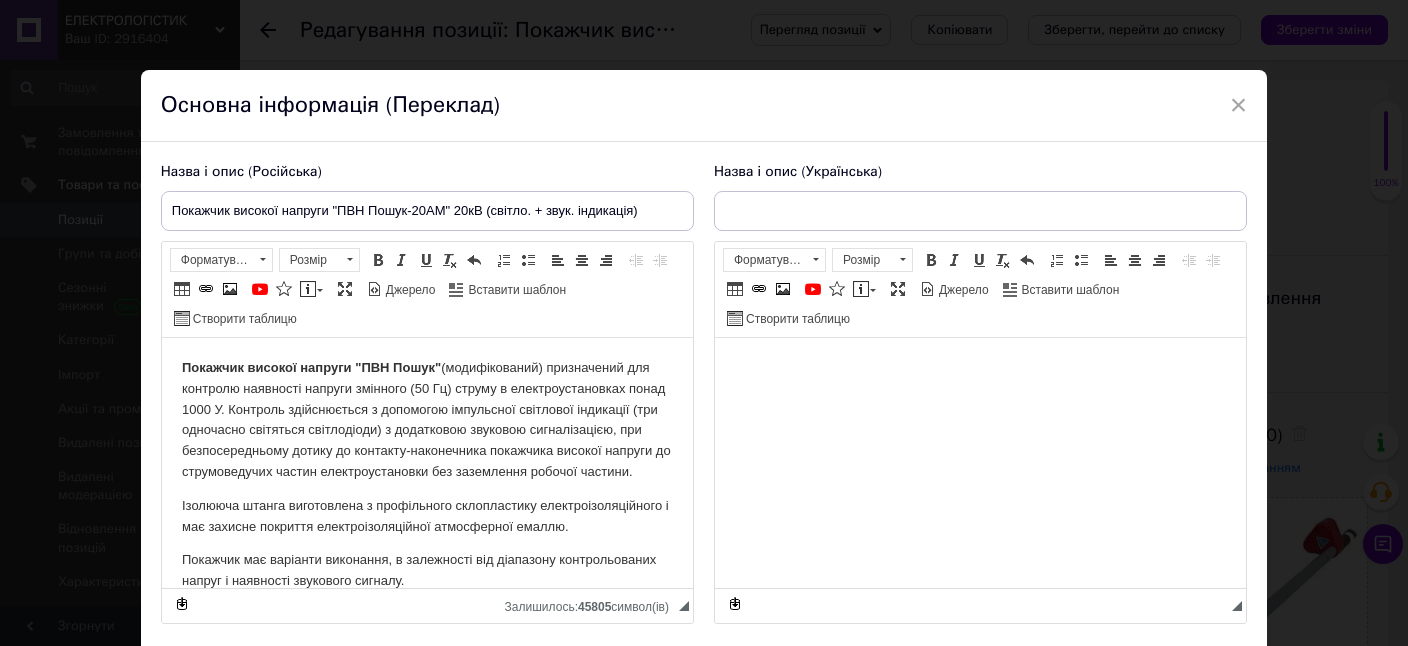 scroll, scrollTop: 0, scrollLeft: 0, axis: both 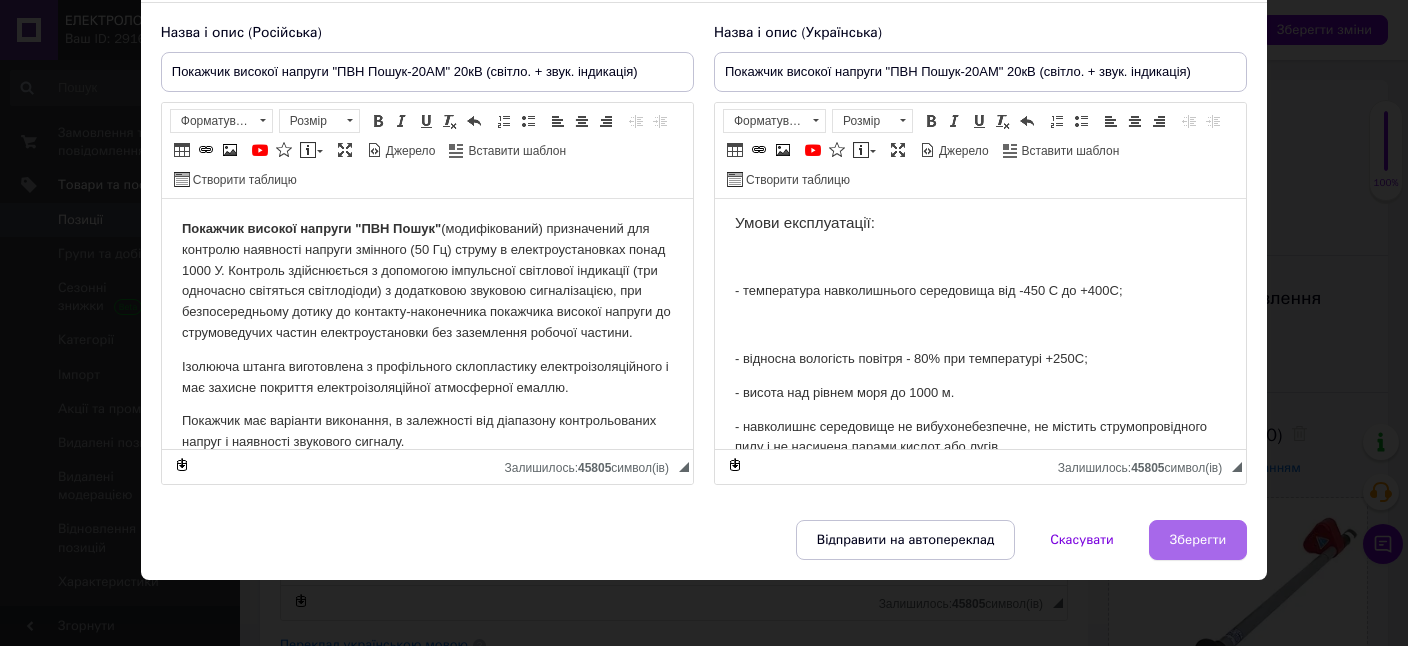 click on "Зберегти" at bounding box center [1198, 540] 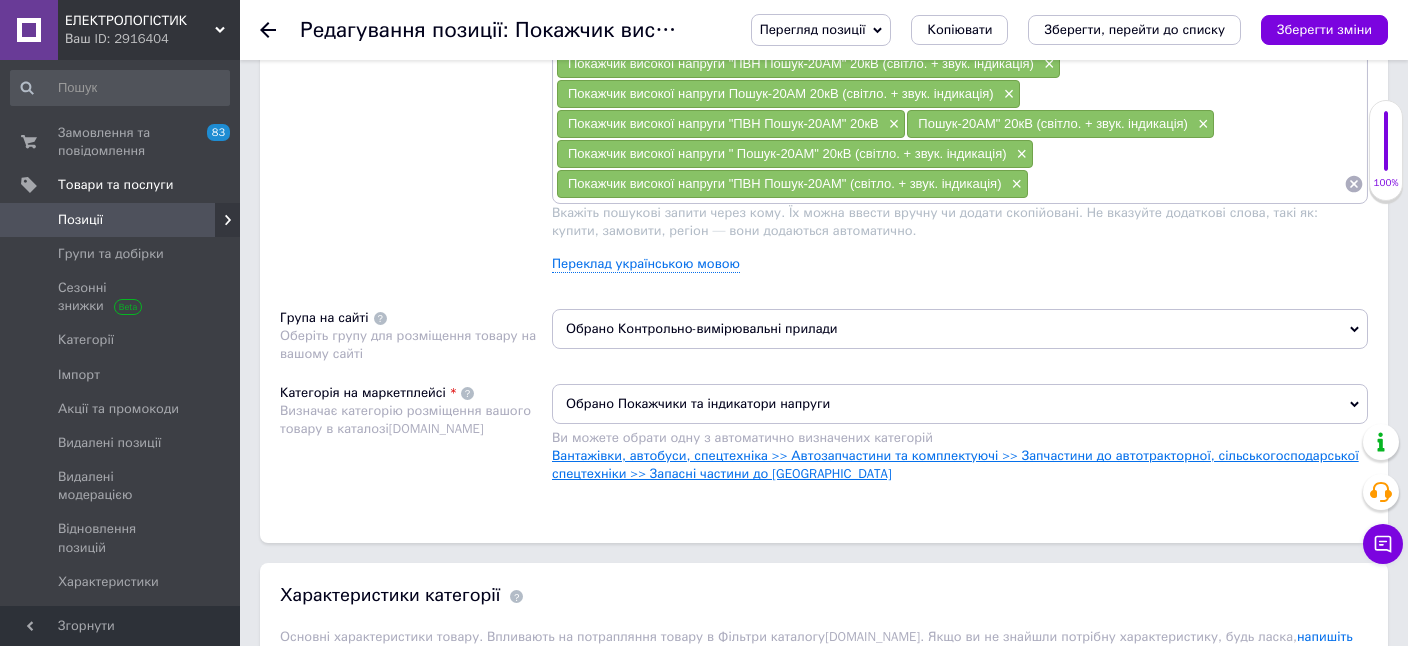 scroll, scrollTop: 1478, scrollLeft: 0, axis: vertical 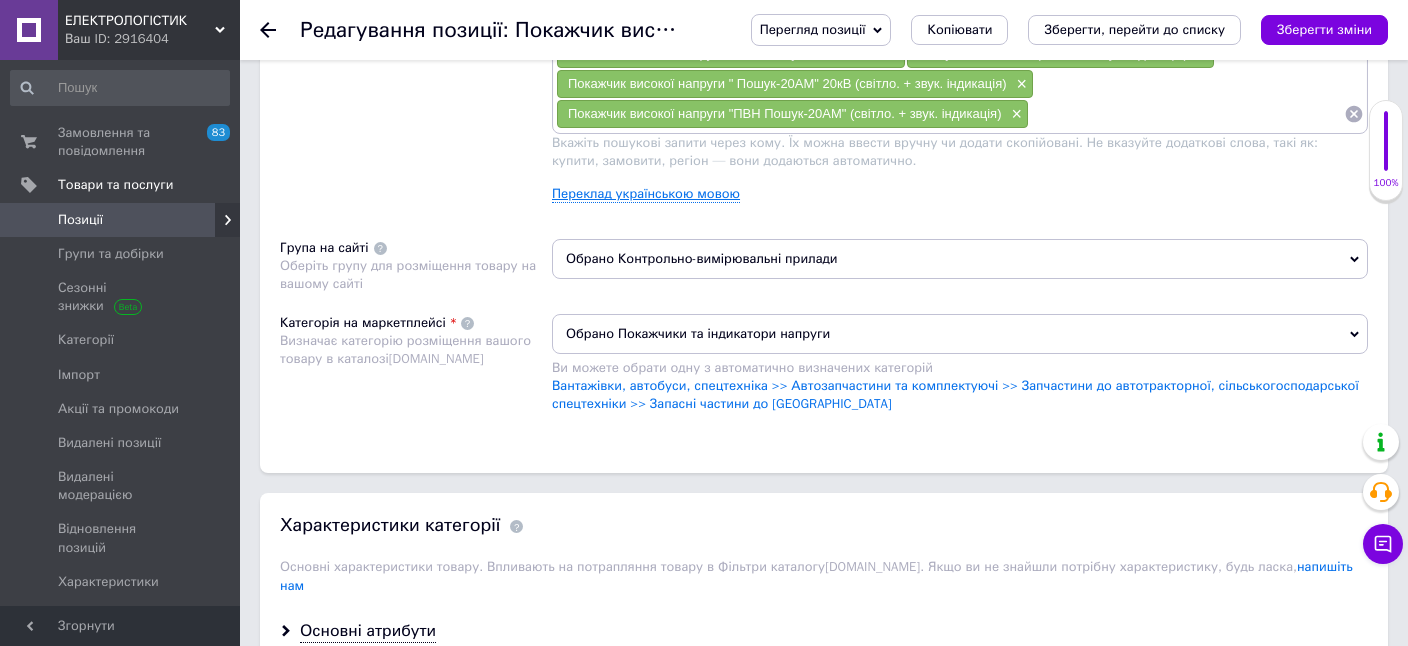 click on "Переклад українською мовою" at bounding box center (646, 194) 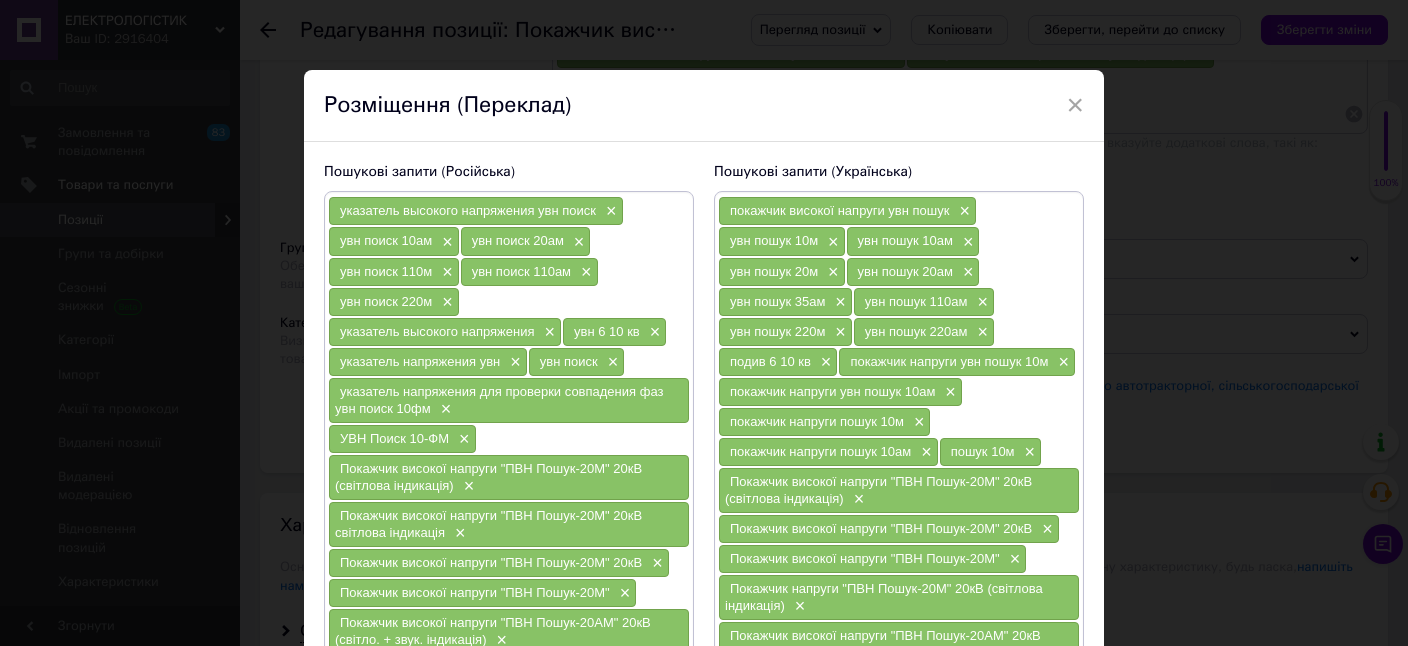 scroll, scrollTop: 413, scrollLeft: 0, axis: vertical 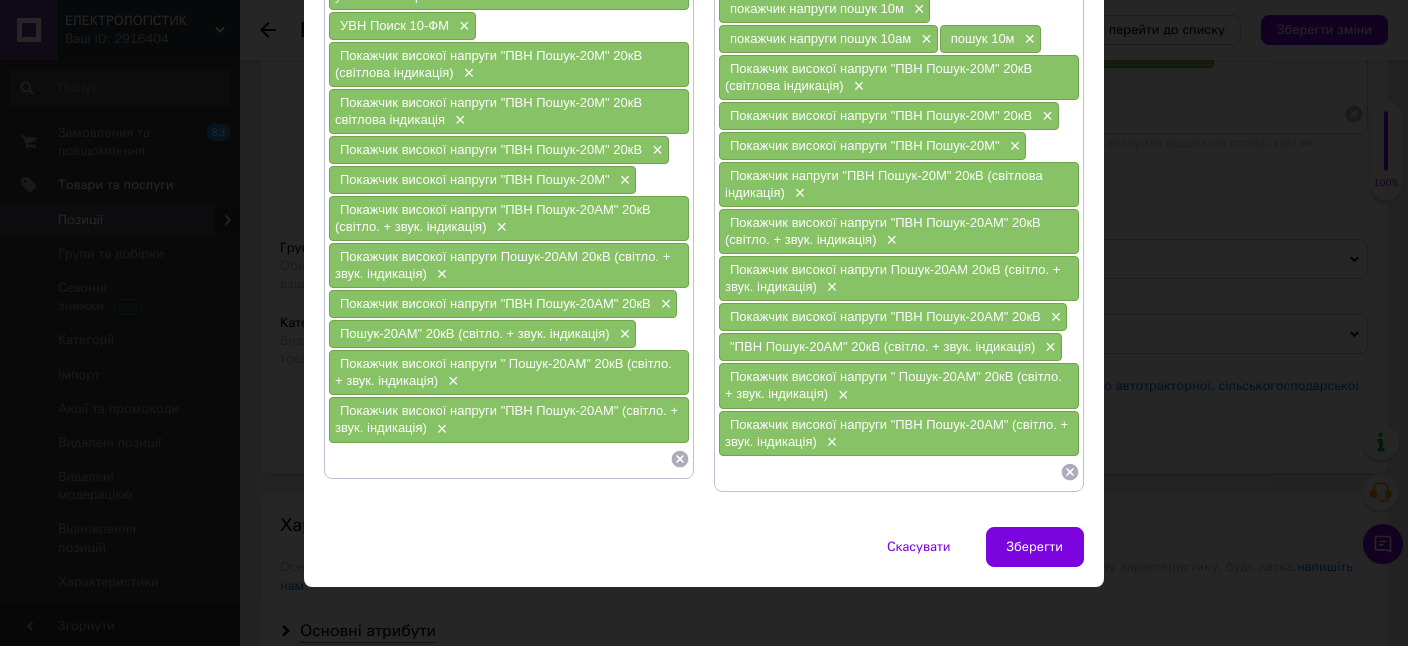 click at bounding box center (499, 459) 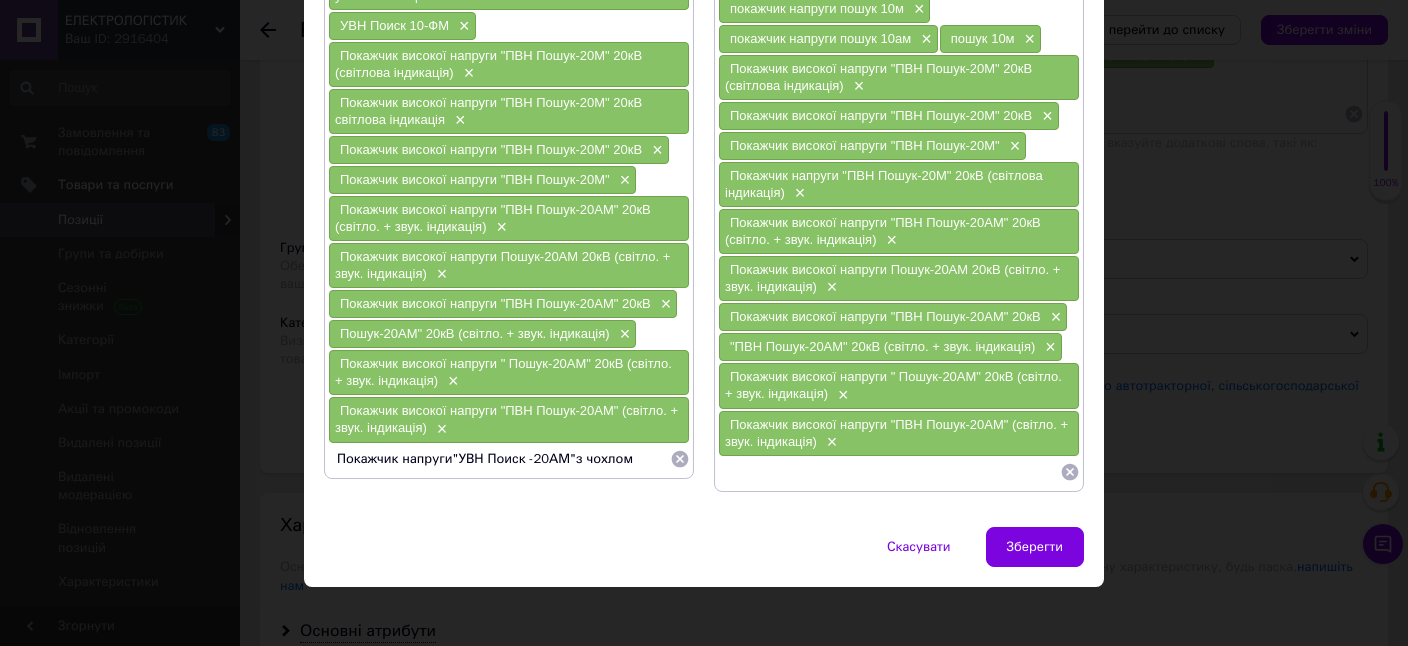 checkbox on "true" 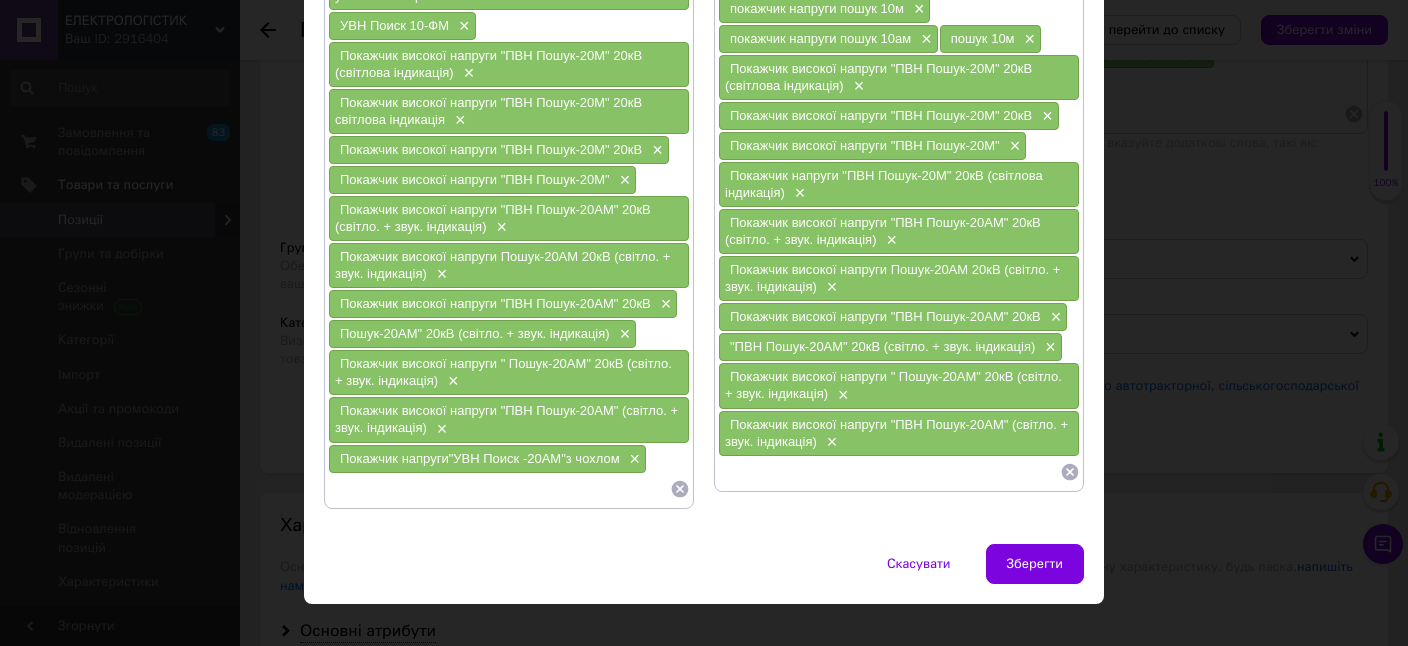 paste on "Покажчик напруги"УВН Поиск -20АМ"з чохлом" 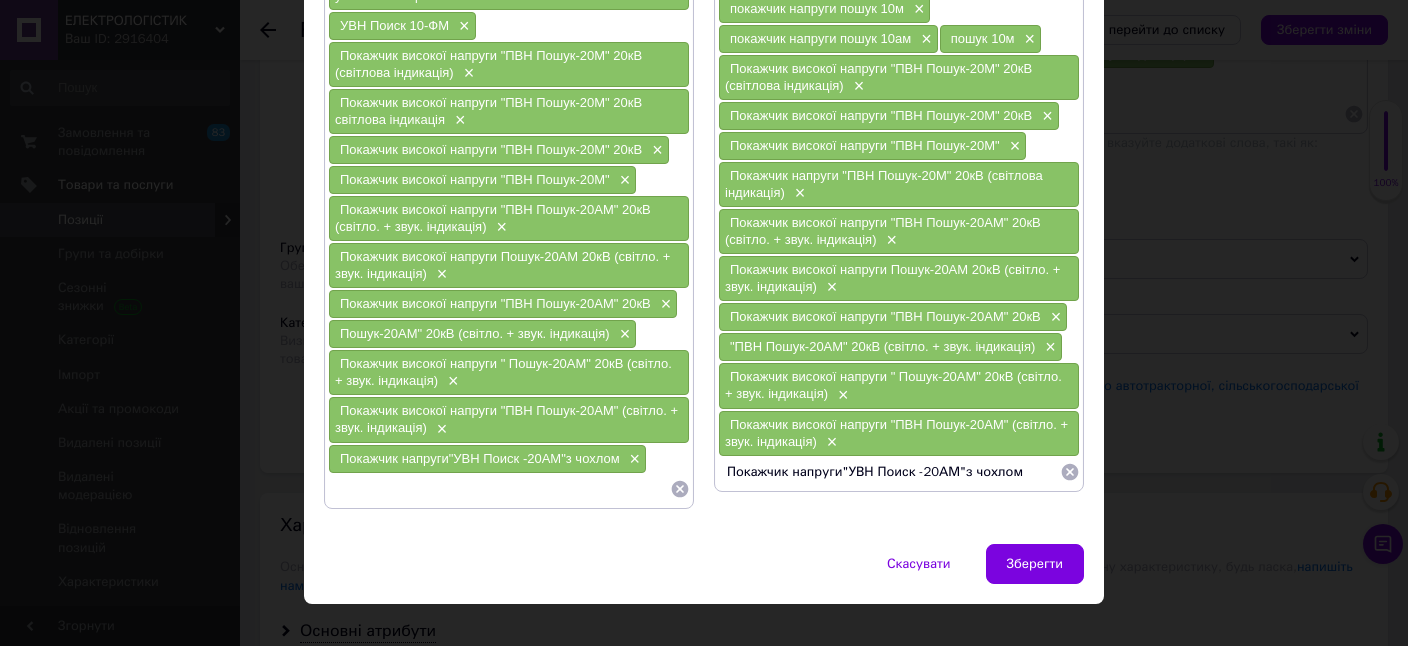 checkbox on "true" 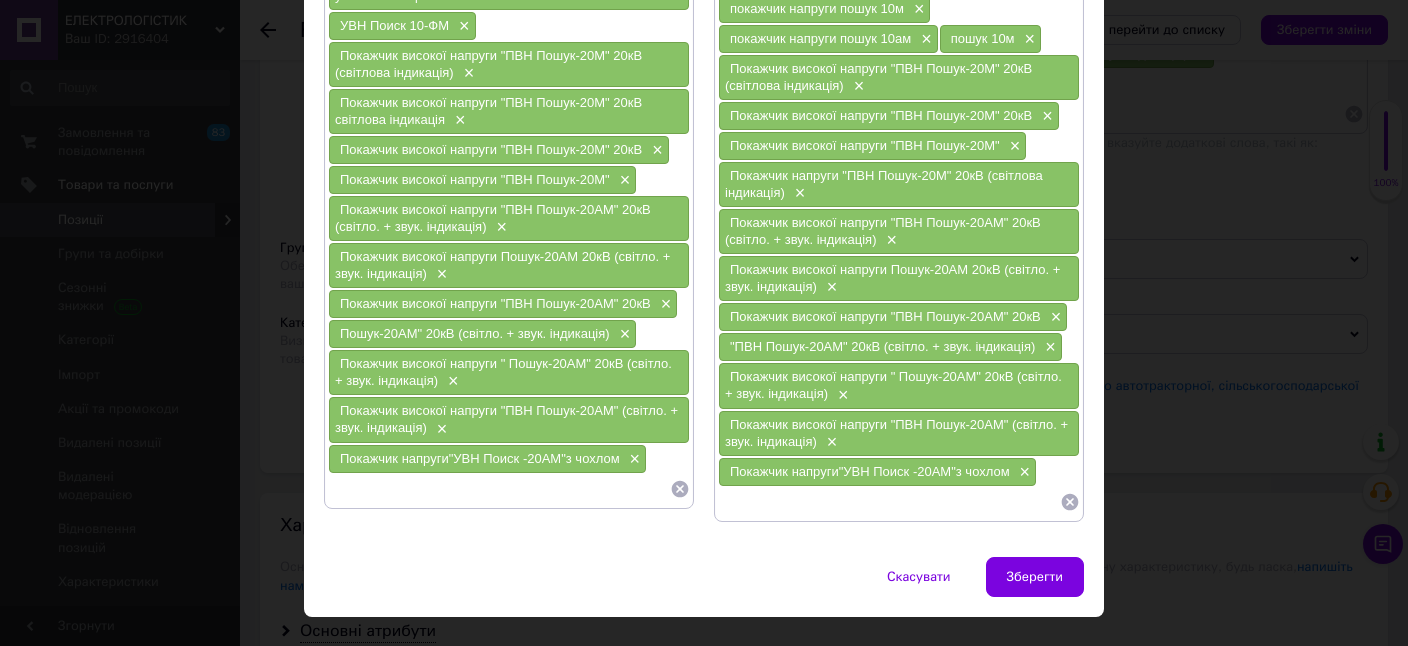 paste on "Покажчик напруги"УВН Поиск -20АМ"з чохлом" 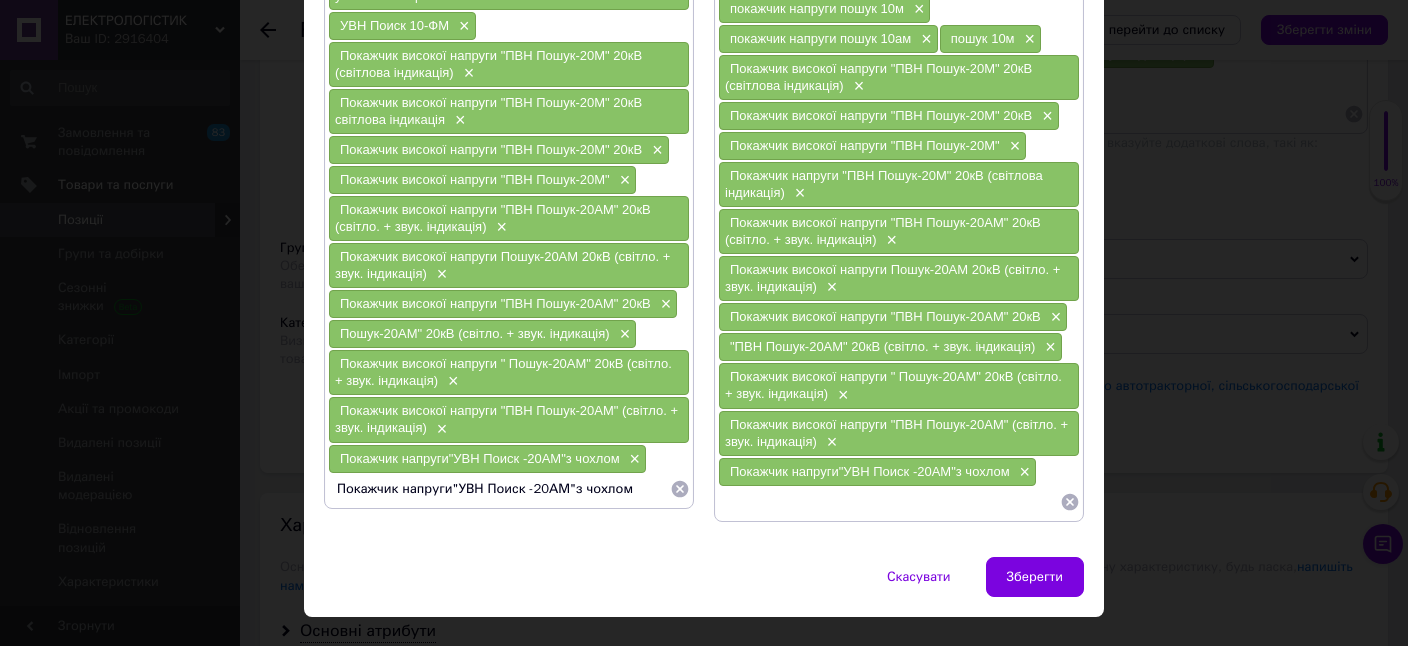 drag, startPoint x: 574, startPoint y: 470, endPoint x: 662, endPoint y: 472, distance: 88.02273 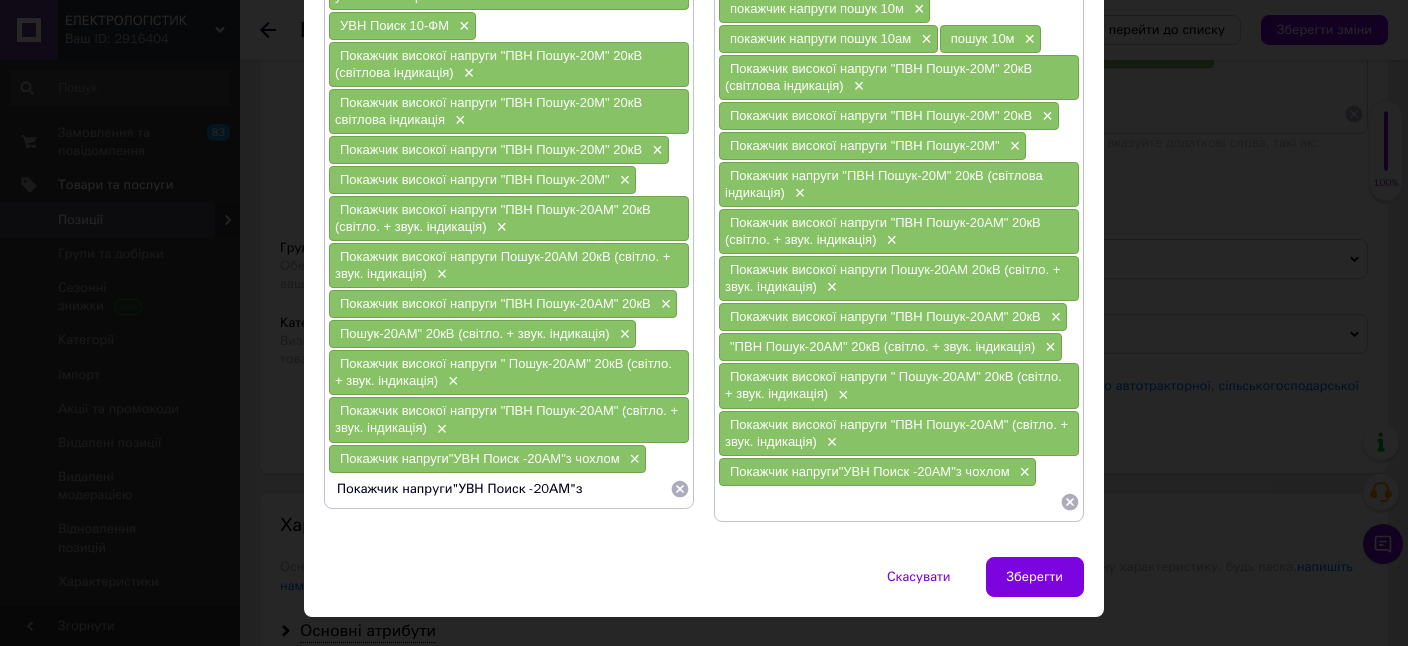type on "Покажчик напруги"УВН Поиск -20АМ"" 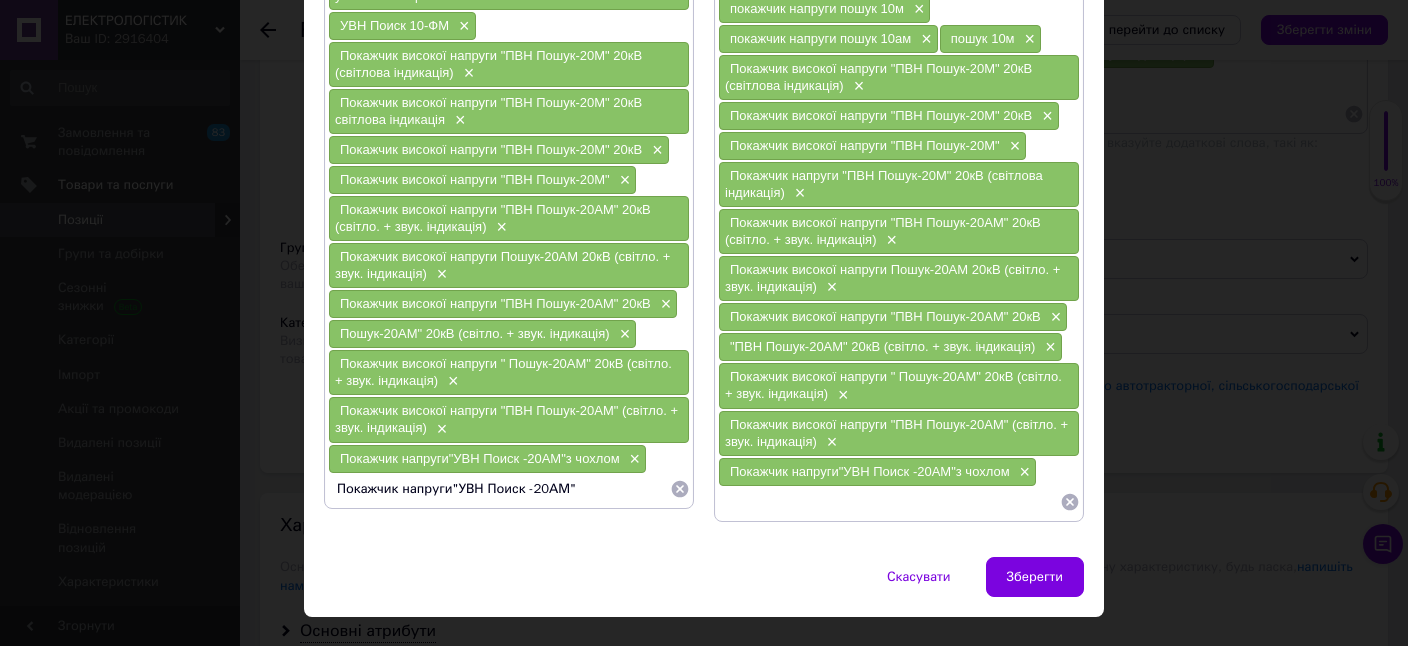 checkbox on "true" 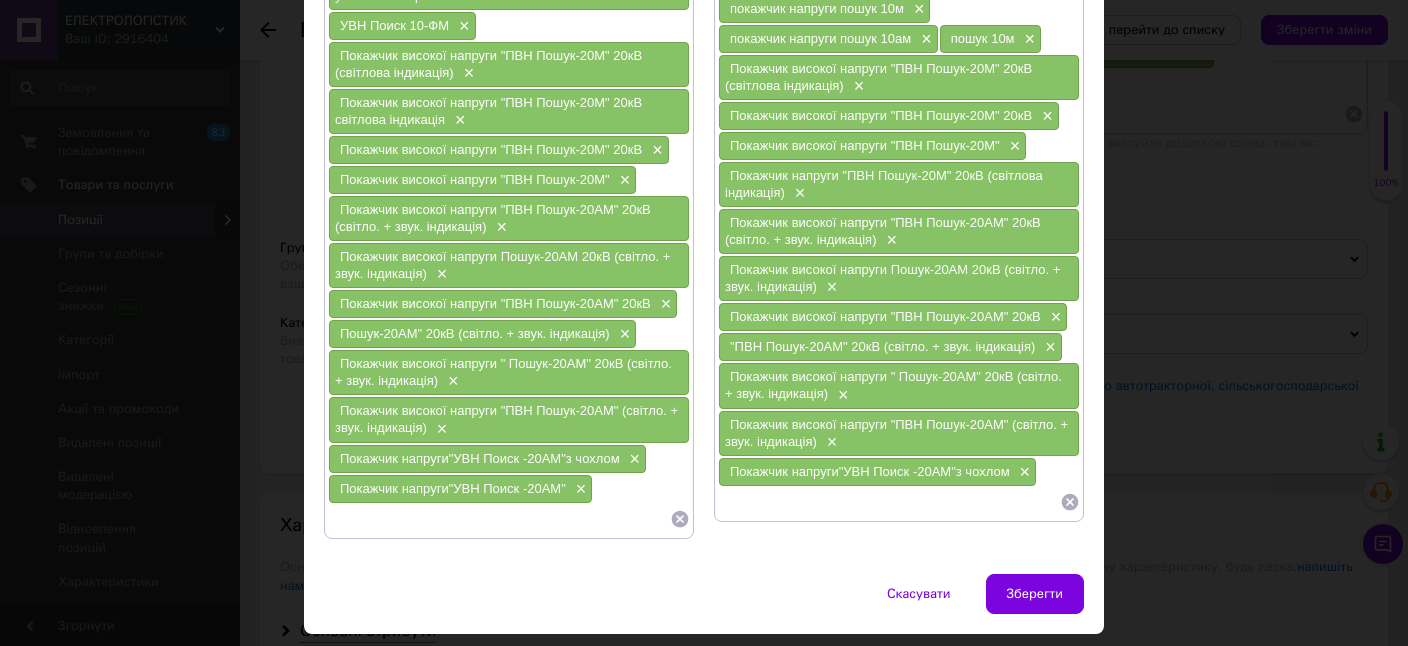 paste on "Покажчик напруги"УВН Поиск -20АМ"з чохлом" 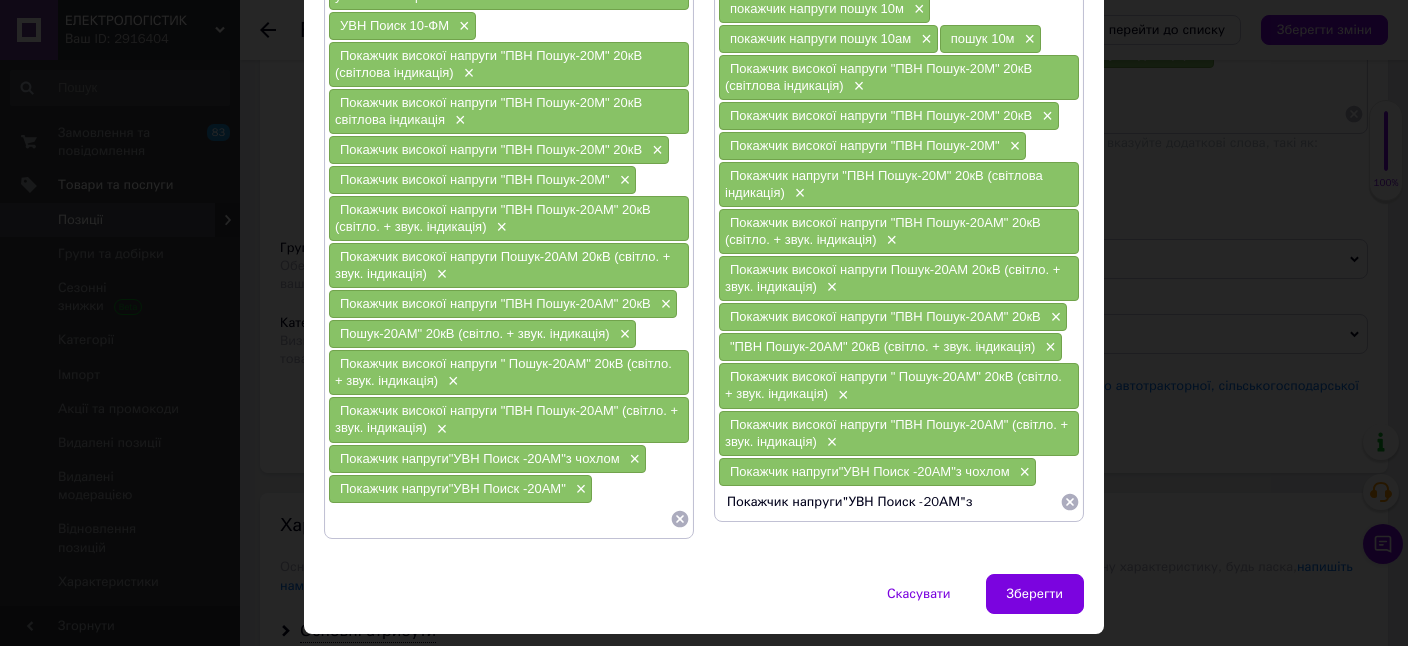 type on "Покажчик напруги"УВН Поиск -20АМ"" 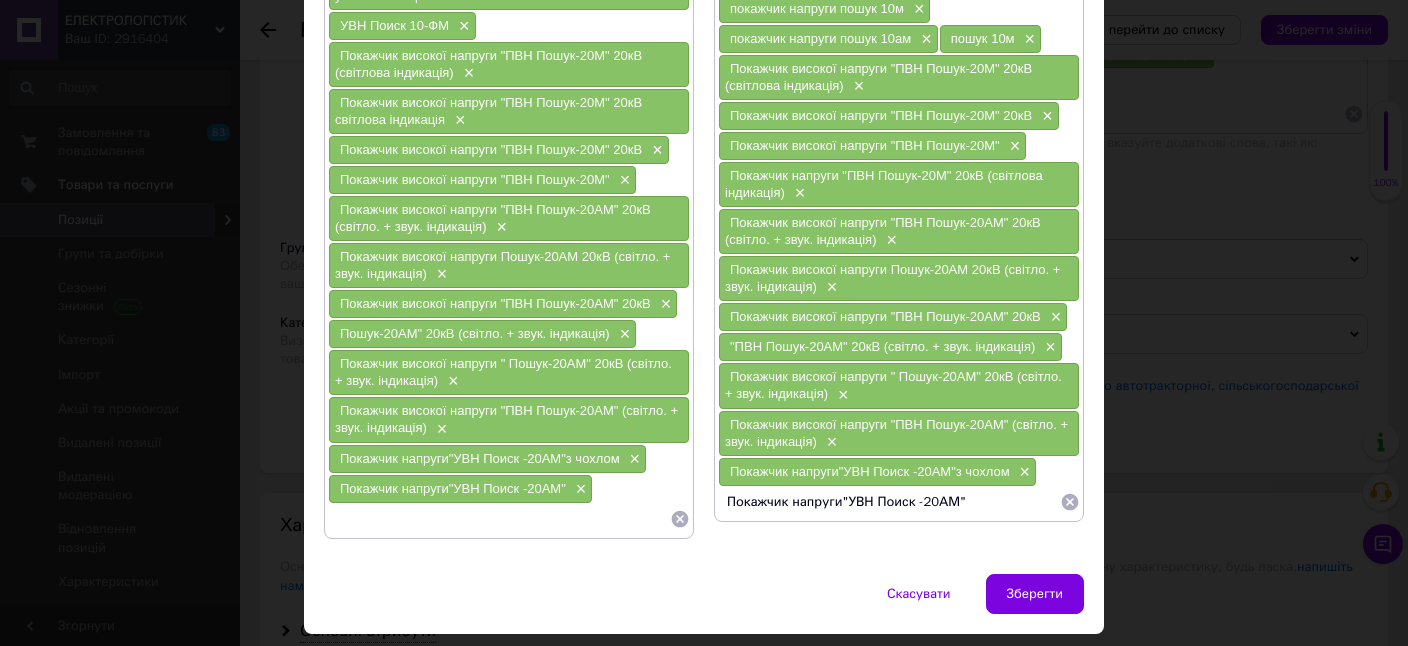 checkbox on "true" 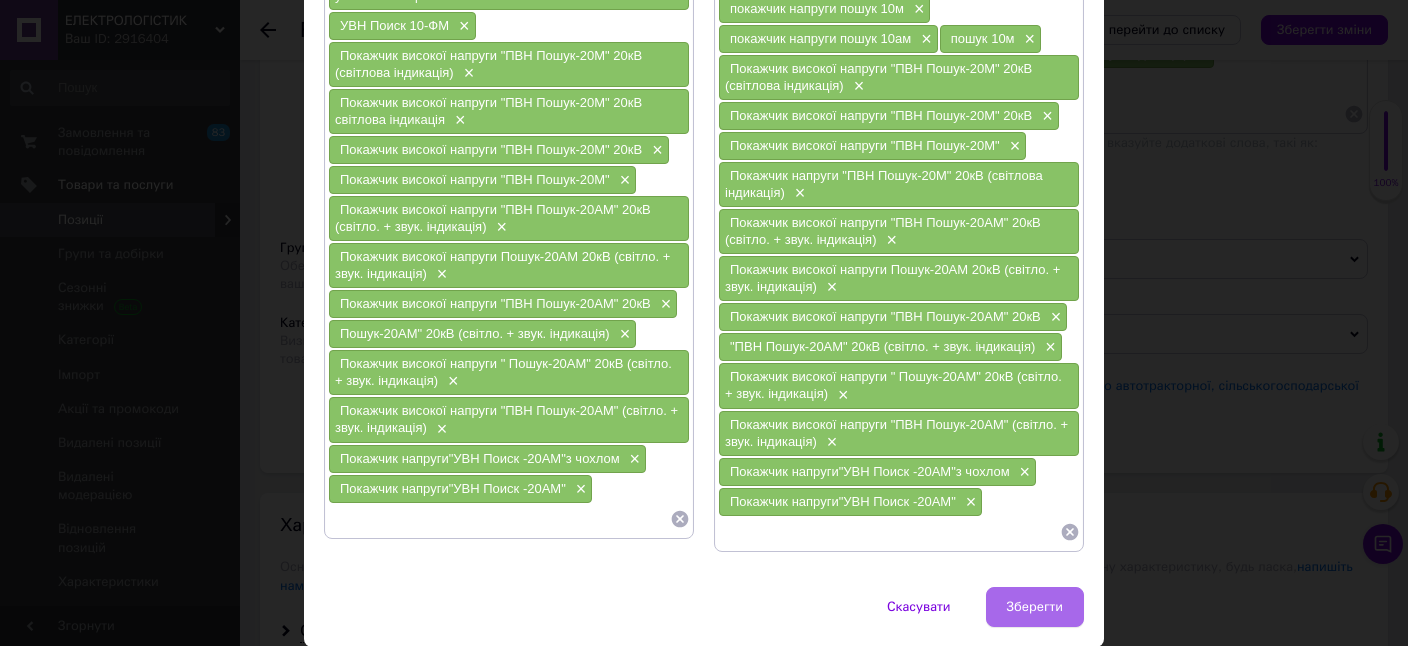 click on "Зберегти" at bounding box center (1035, 607) 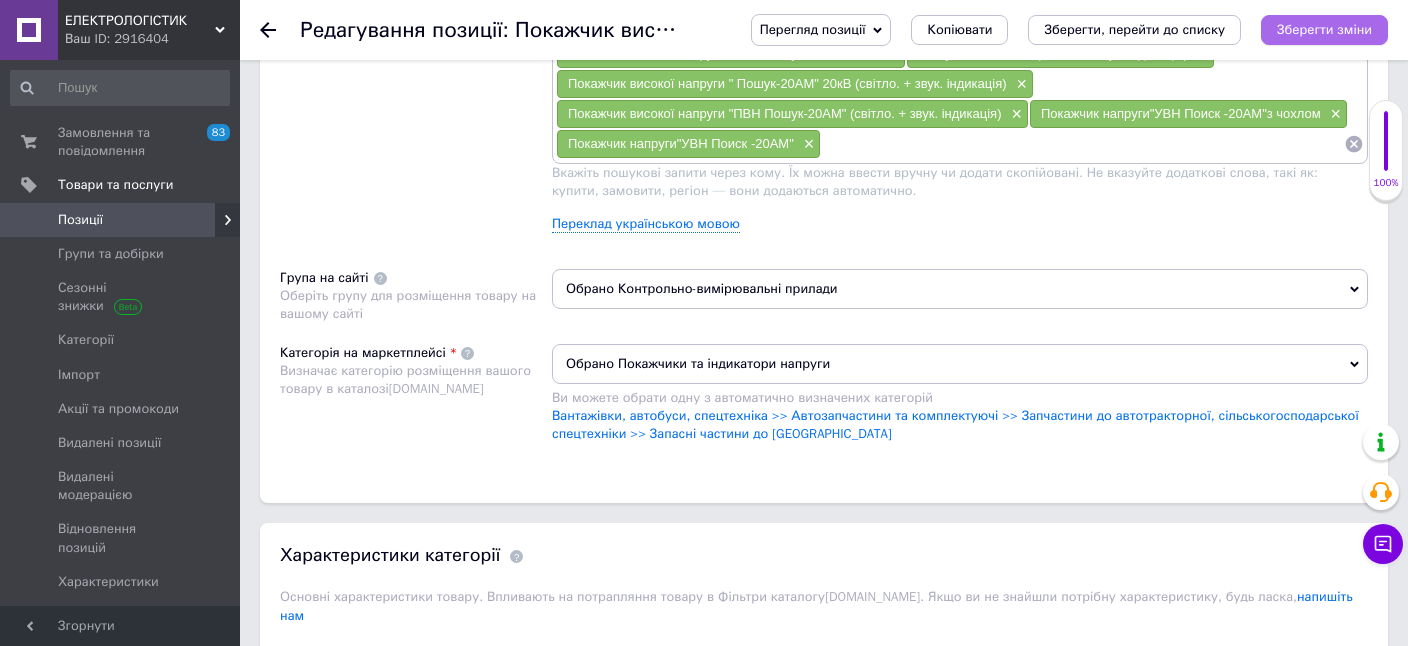 click on "Зберегти зміни" at bounding box center [1324, 30] 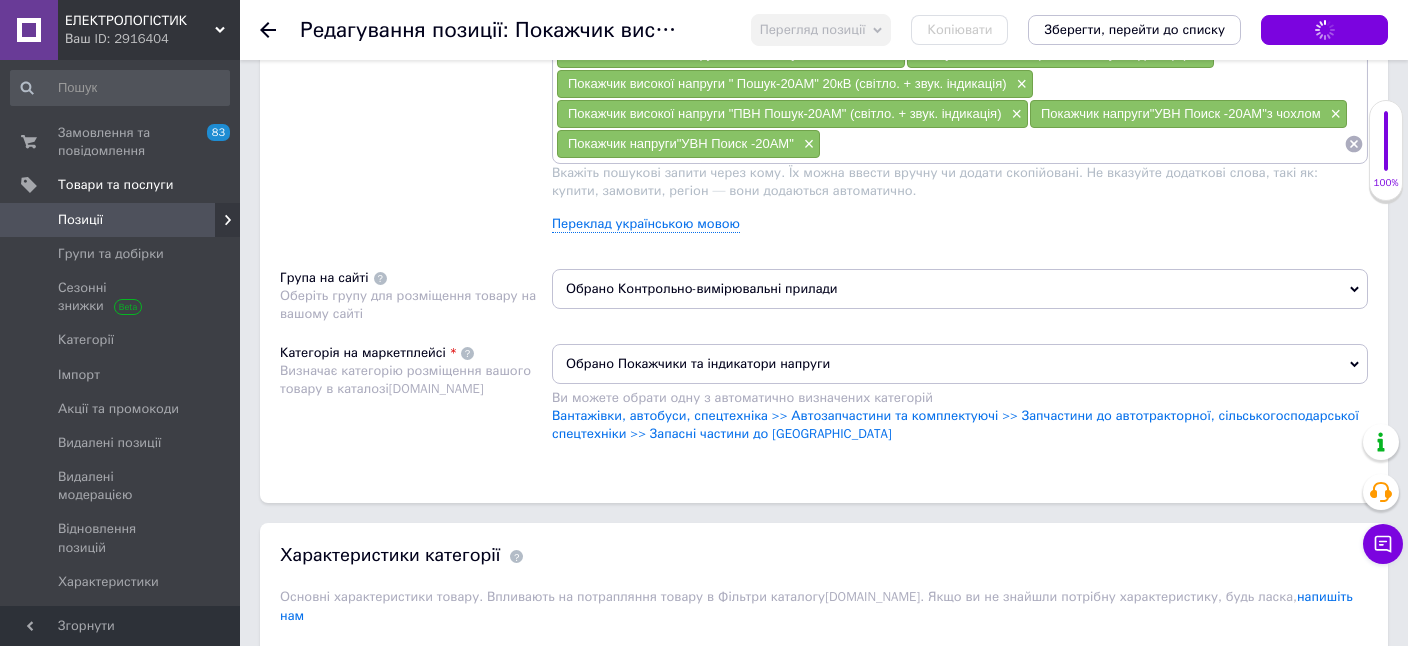 checkbox on "true" 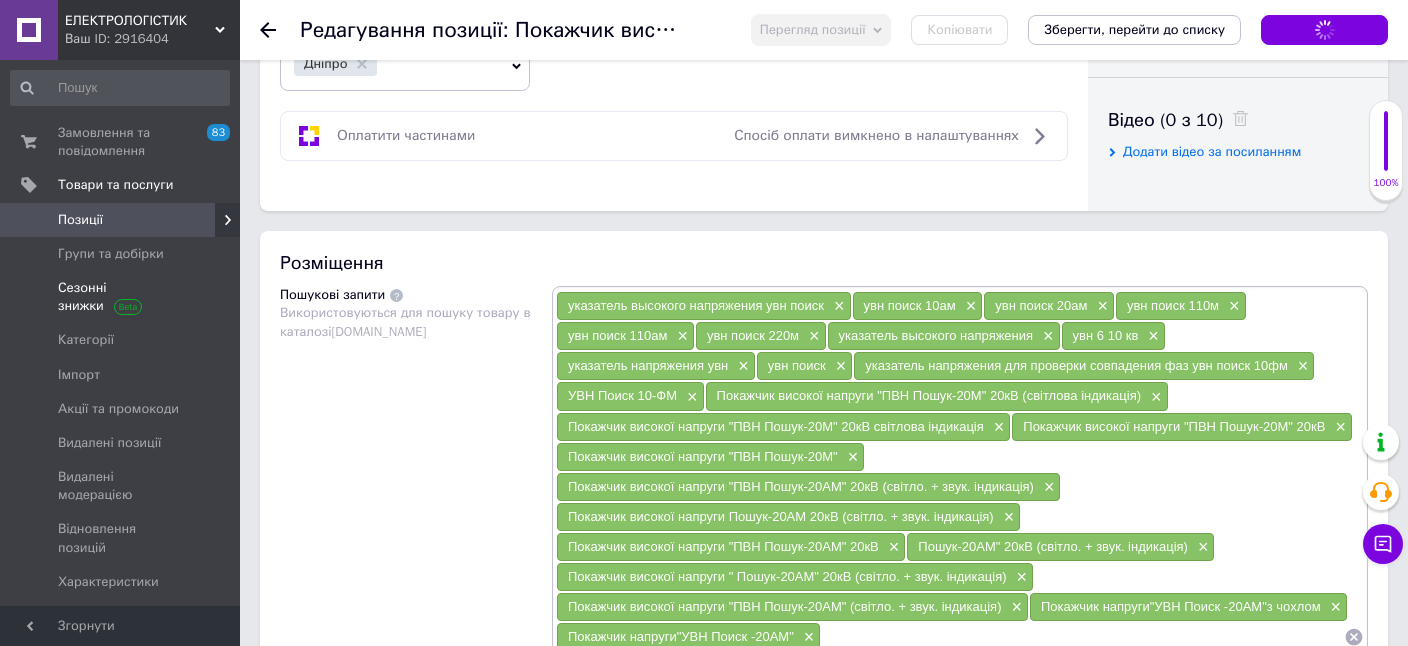 scroll, scrollTop: 915, scrollLeft: 0, axis: vertical 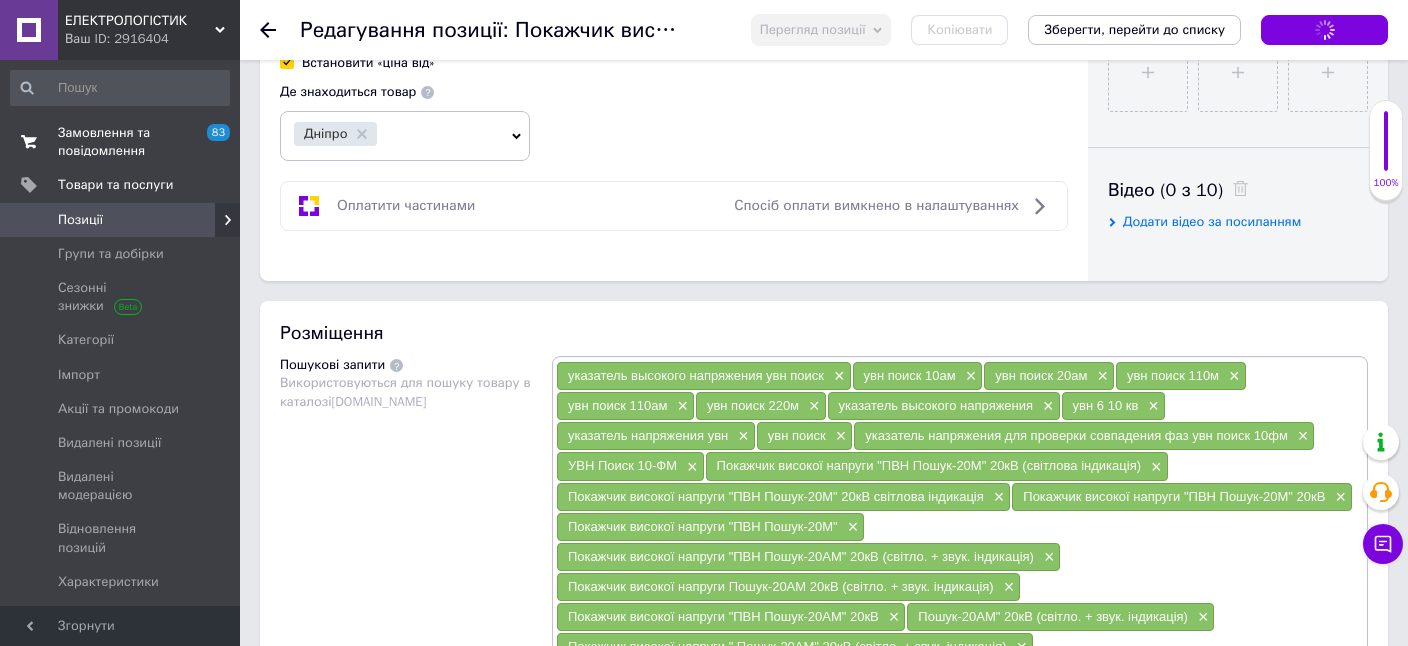 click on "Замовлення та повідомлення" at bounding box center (121, 142) 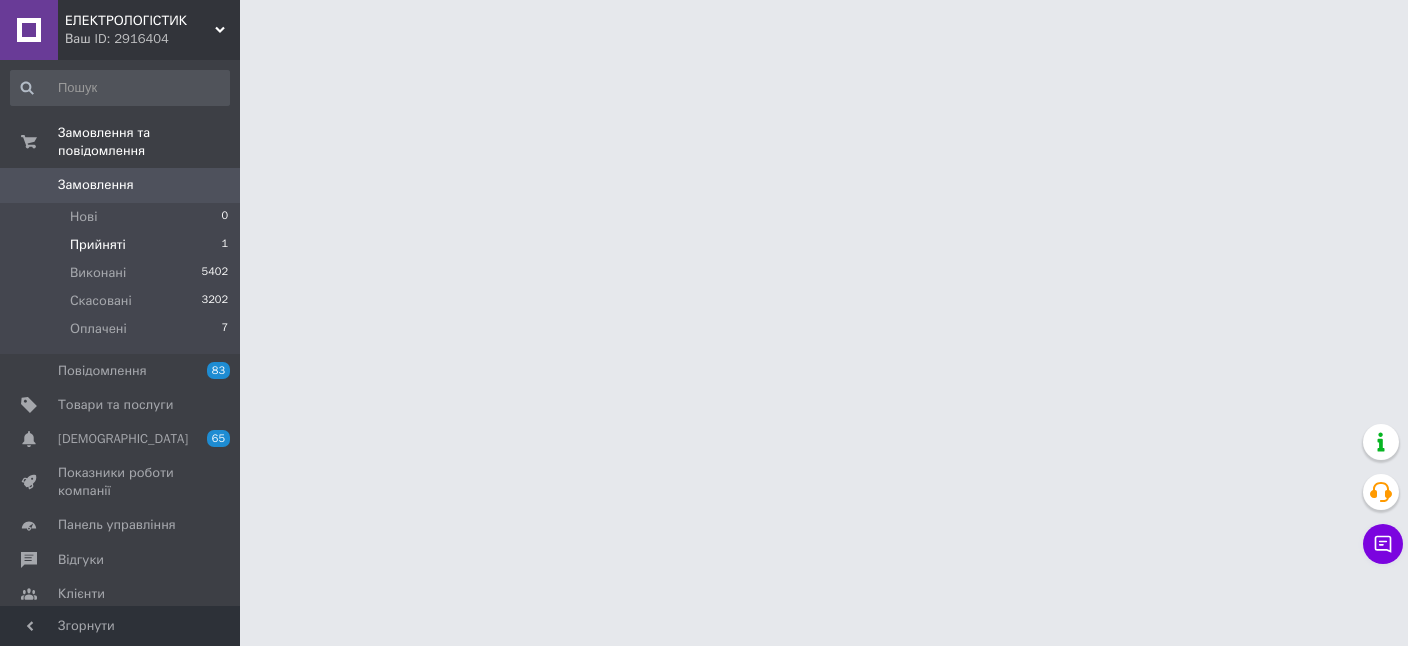 scroll, scrollTop: 0, scrollLeft: 0, axis: both 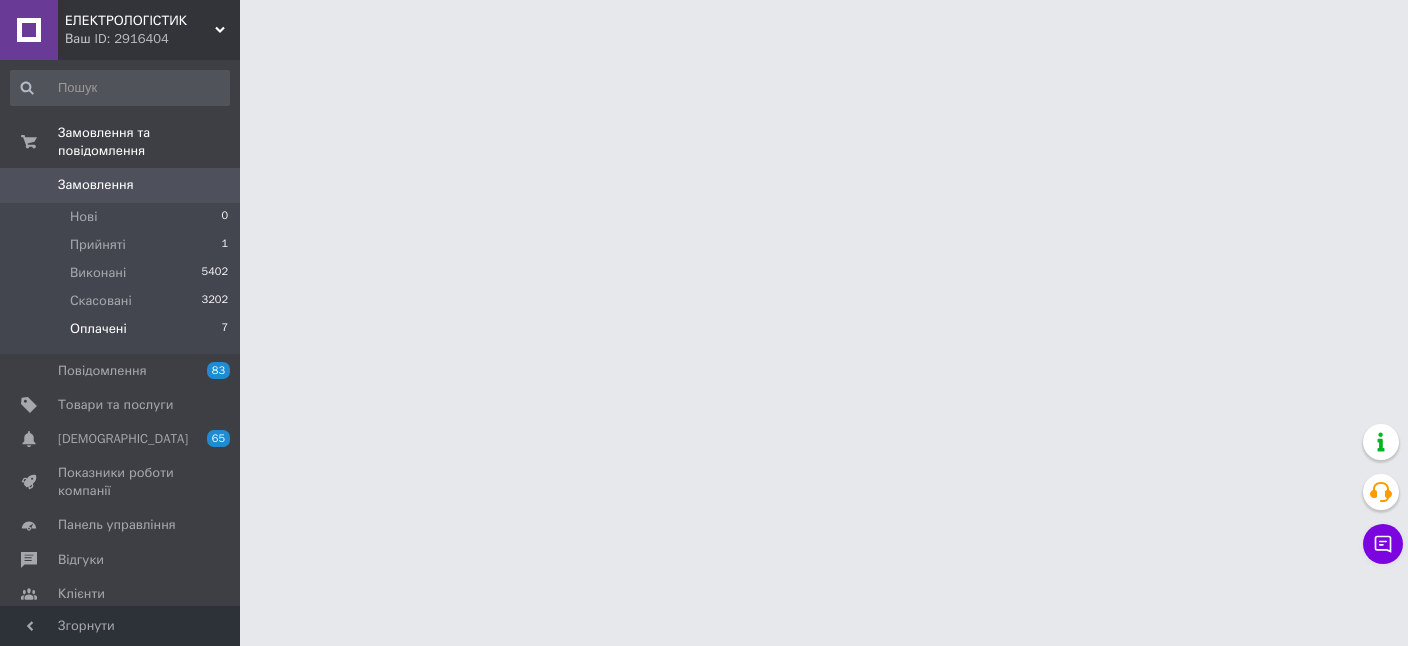 click on "Оплачені 7" at bounding box center (120, 334) 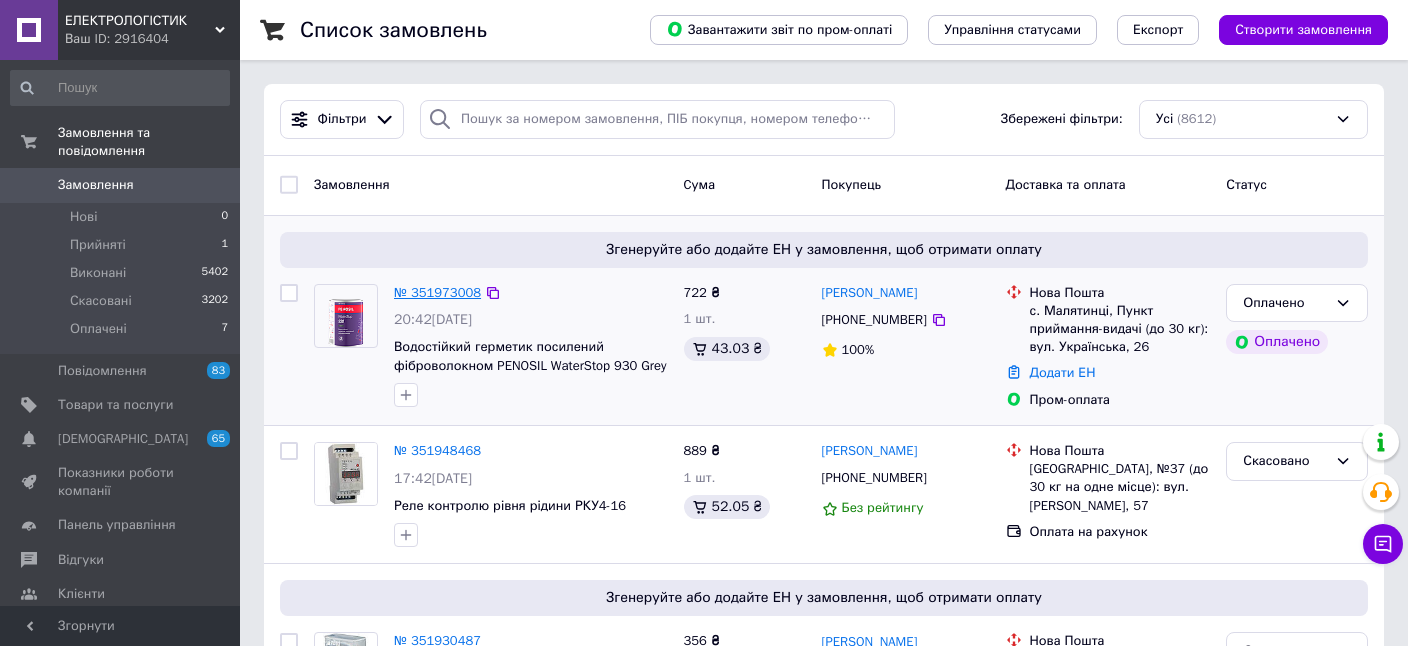 click on "№ 351973008" at bounding box center [437, 292] 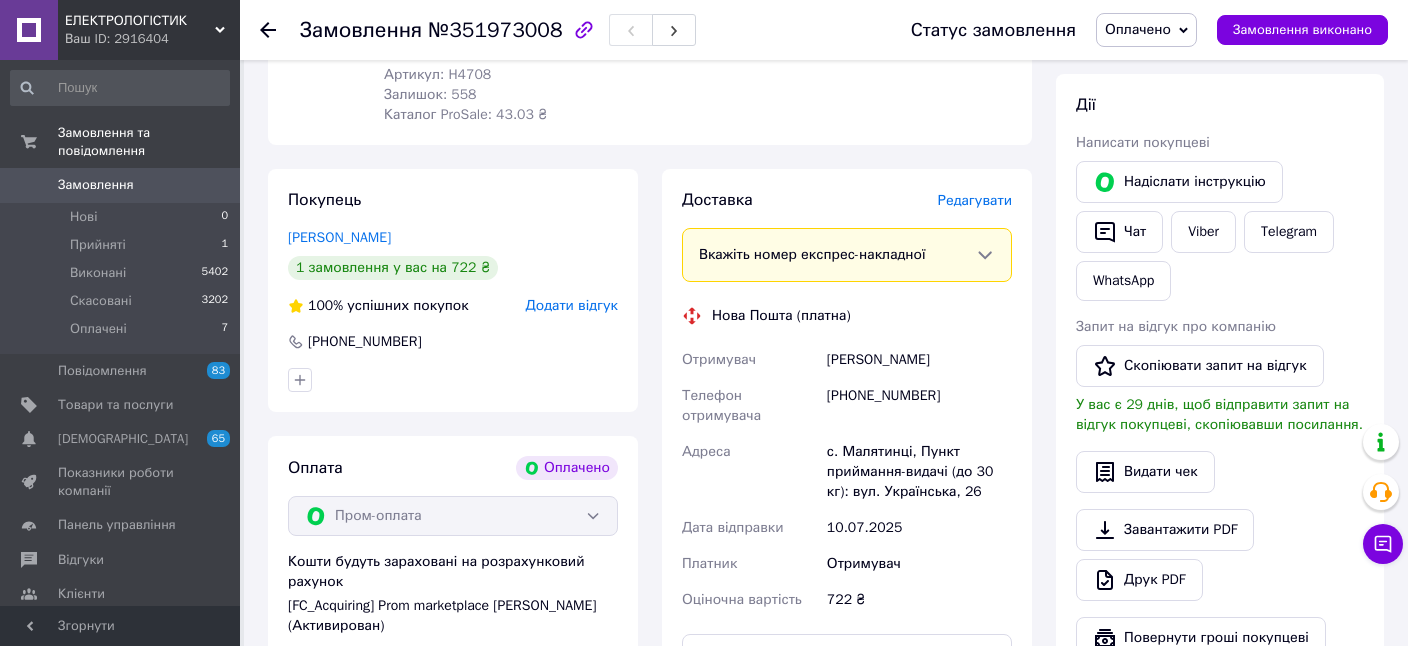 scroll, scrollTop: 633, scrollLeft: 0, axis: vertical 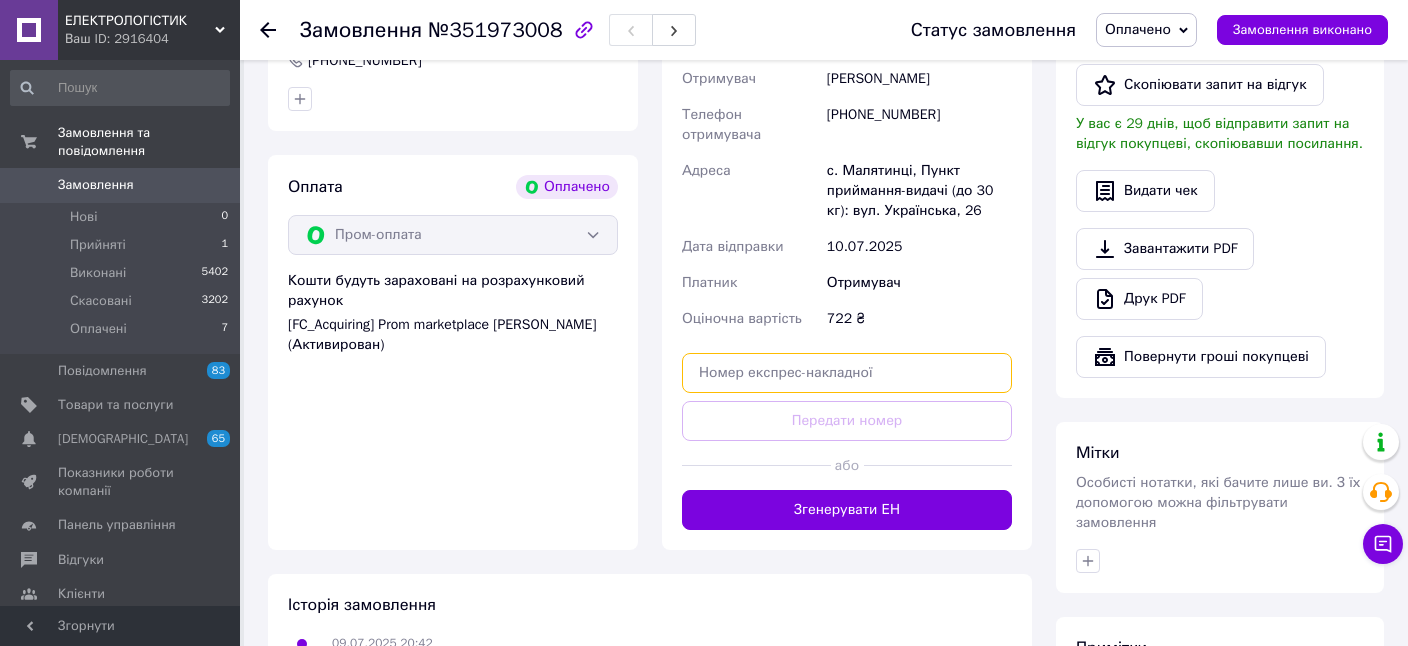 click at bounding box center (847, 373) 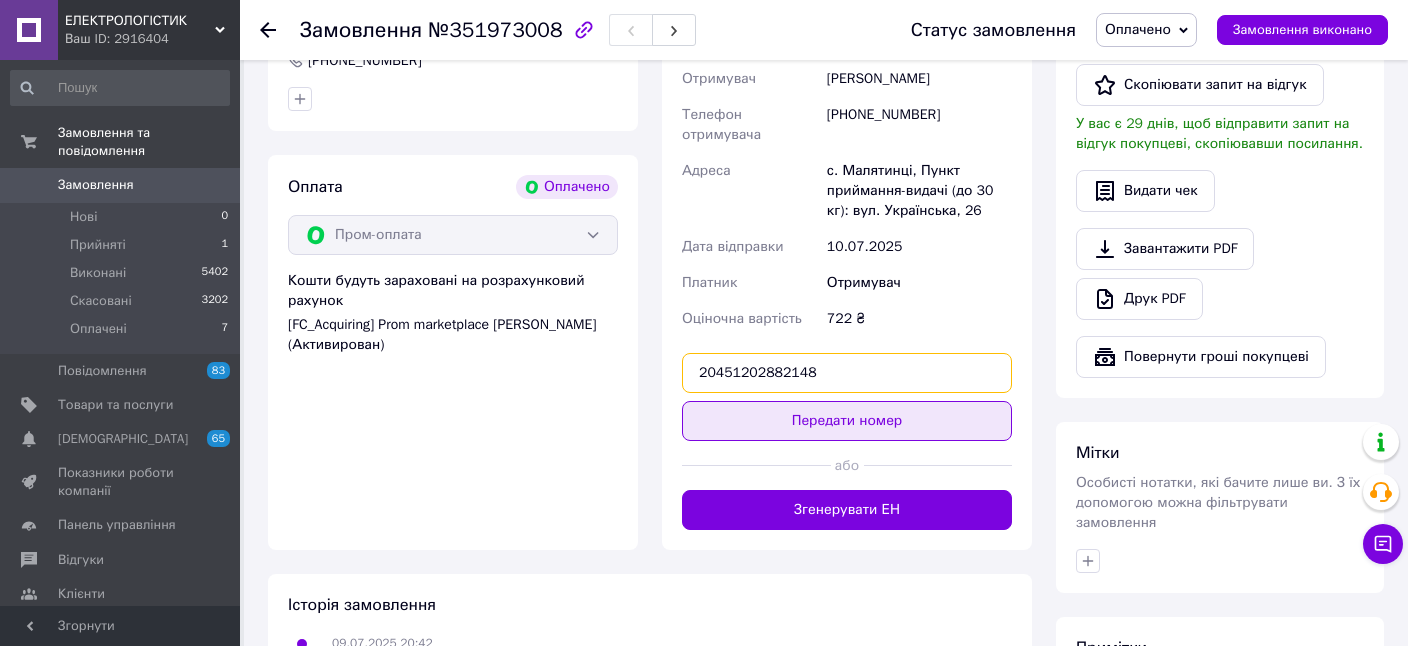 type on "20451202882148" 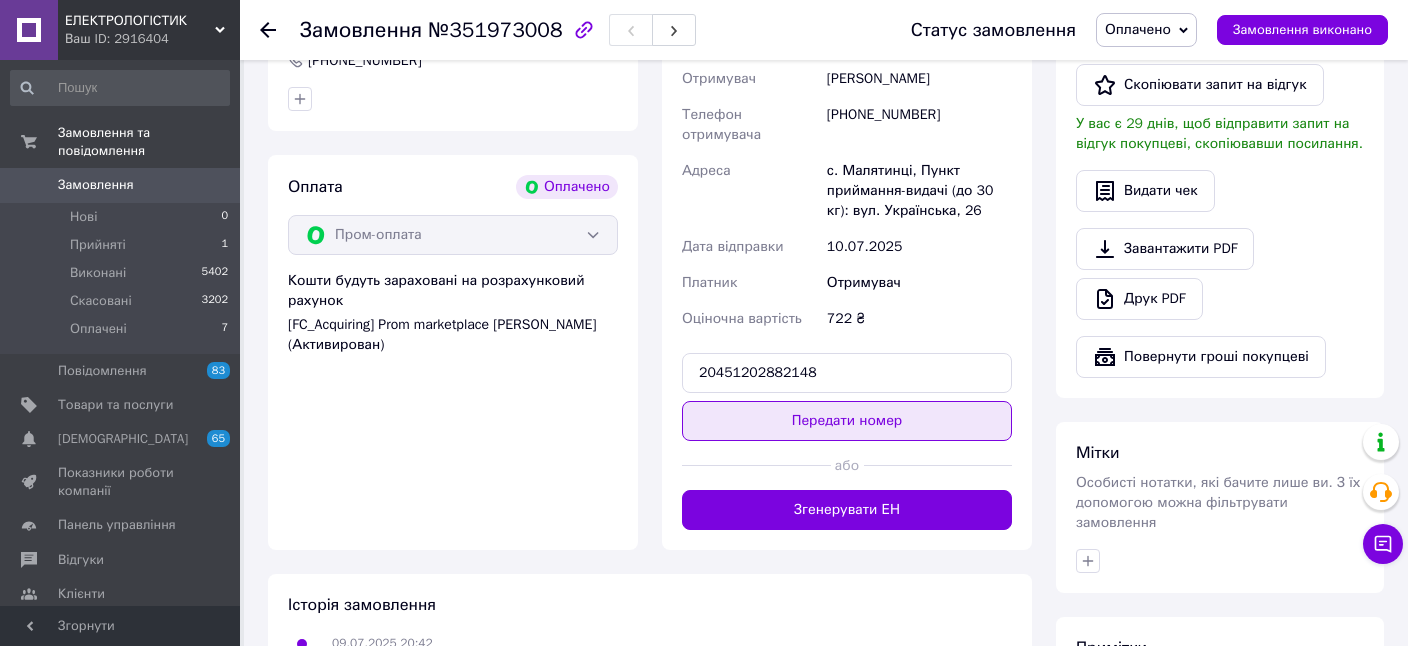 click on "Передати номер" at bounding box center [847, 421] 